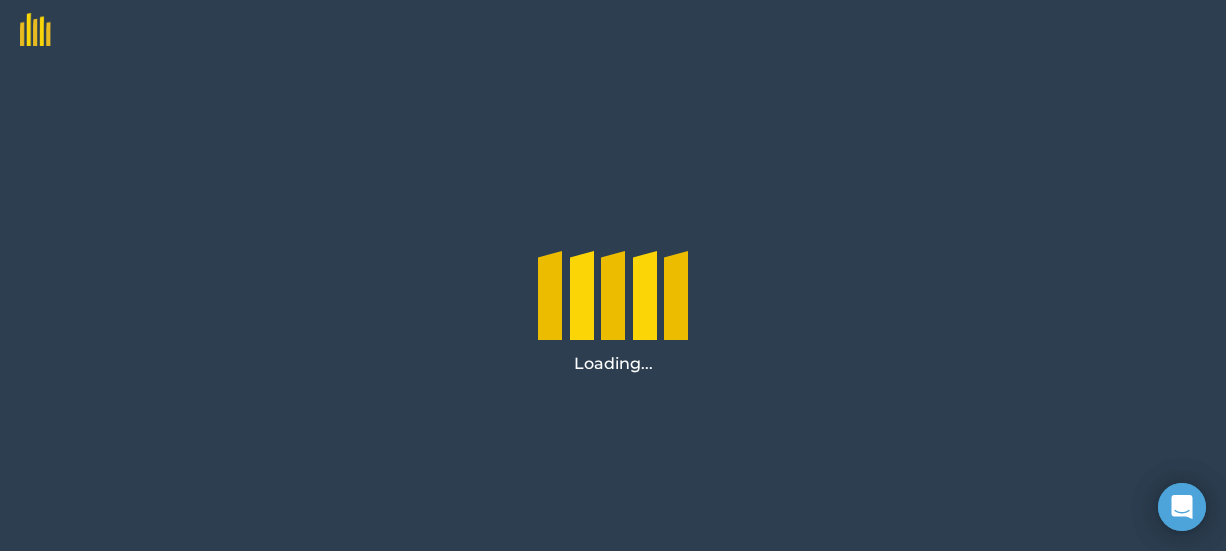 scroll, scrollTop: 0, scrollLeft: 0, axis: both 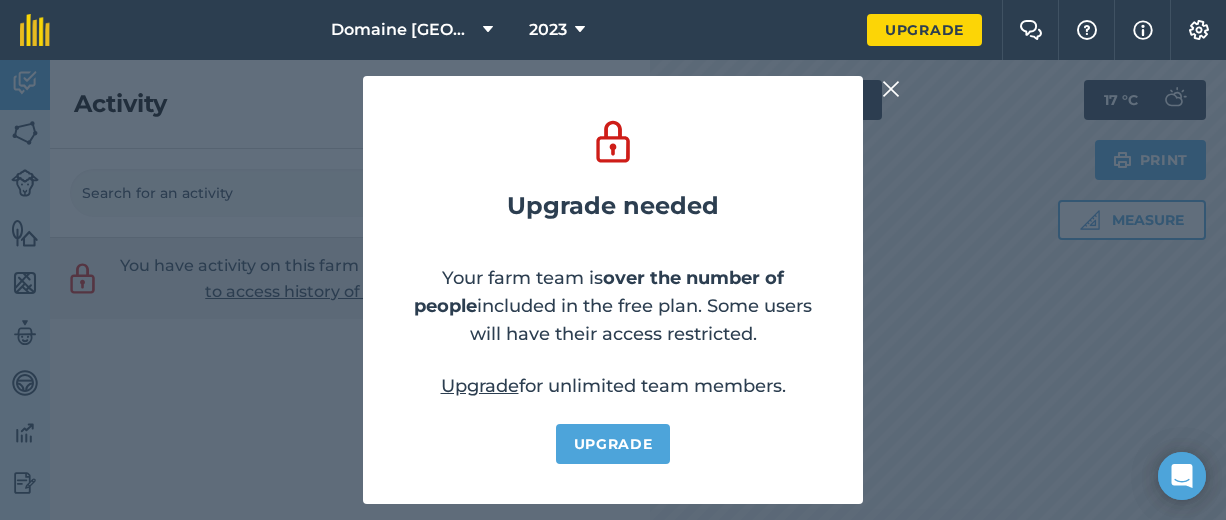 click at bounding box center [891, 89] 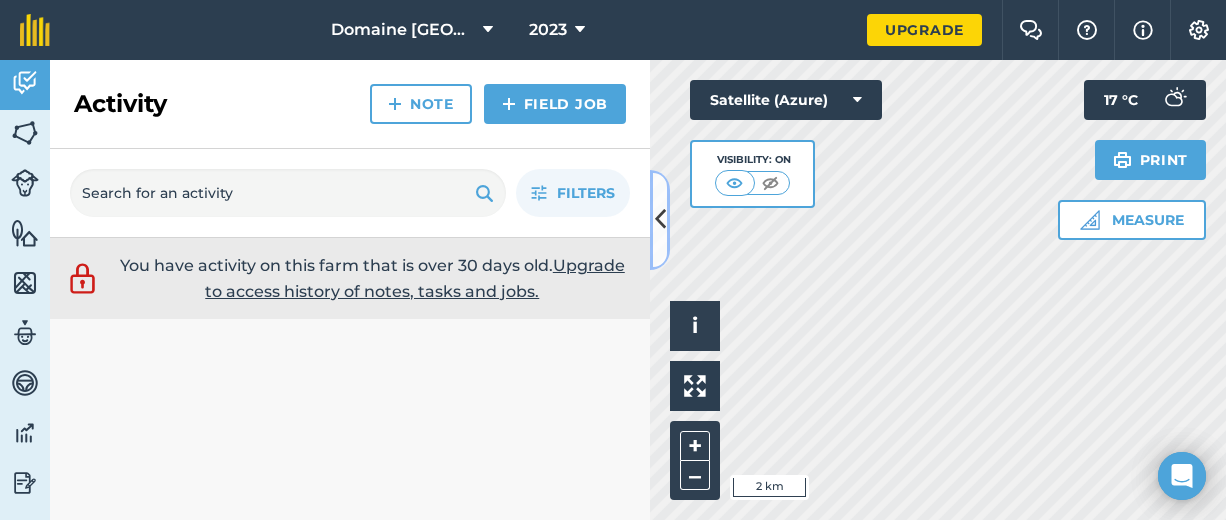 click at bounding box center (660, 220) 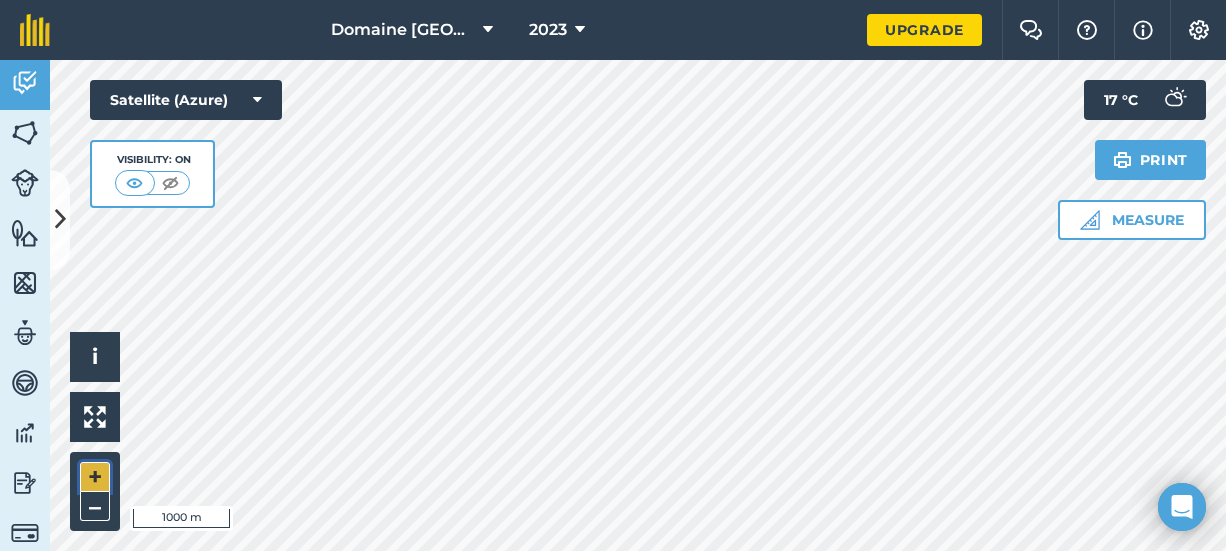 click on "+" at bounding box center (95, 477) 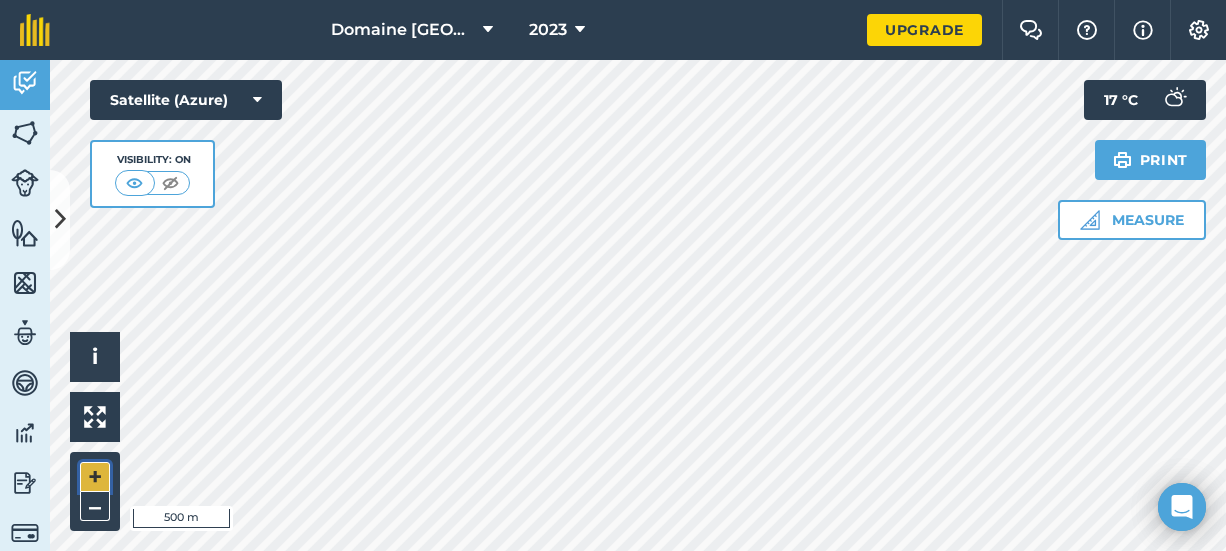 click on "+" at bounding box center (95, 477) 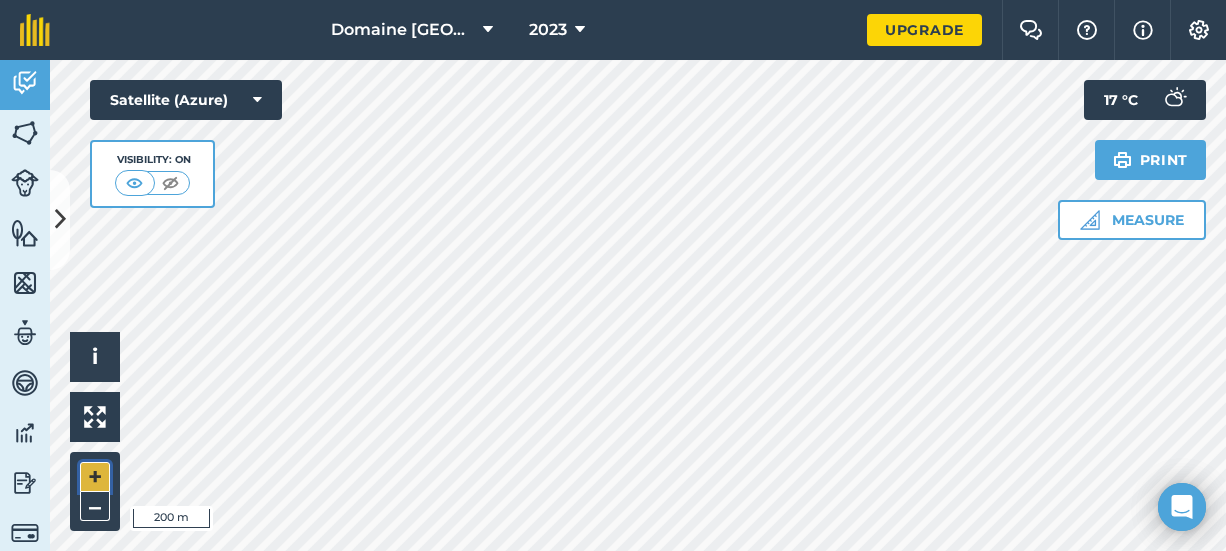 click on "+" at bounding box center [95, 477] 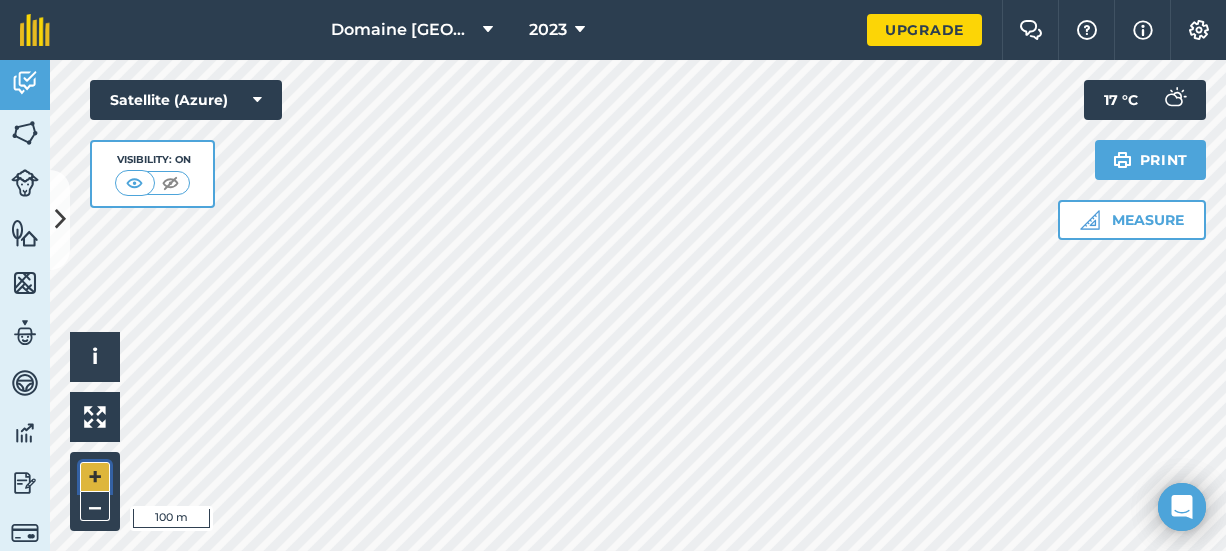 click on "+" at bounding box center (95, 477) 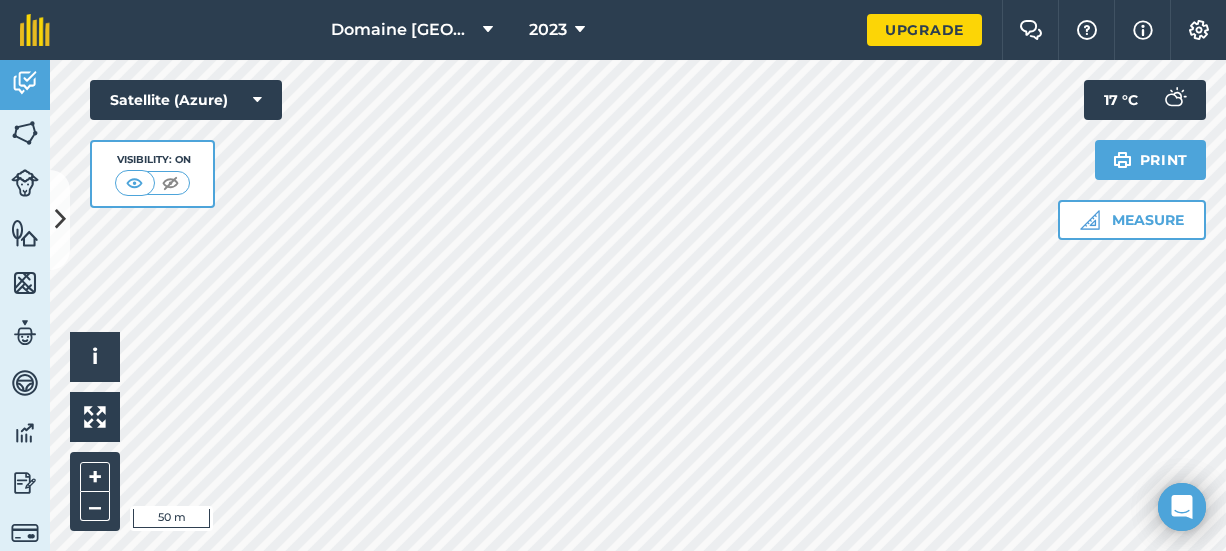 click on "Domaine [PERSON_NAME]  2023 Upgrade Farm Chat Help Info Settings Map printing is not available on our free plan Please upgrade to our Essentials, Plus or Pro plan to access this feature. Activity Fields Livestock Features Maps Team Vehicles Data Reporting Billing Tutorials Tutorials Activity   Note   Field Job Filters You have activity on this farm that is over 30 days old. Upgrade to access history of notes, tasks and jobs. Hello i © 2025 TomTom, Microsoft 50 m + – Satellite (Azure) Visibility: On Measure Print 17   ° C" at bounding box center (613, 275) 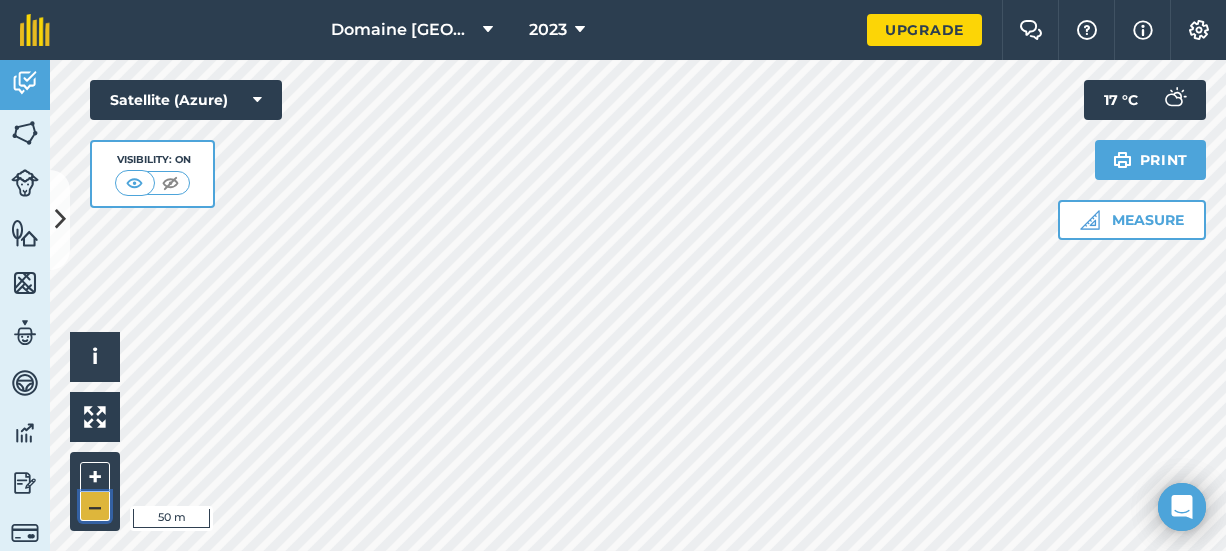 click on "–" at bounding box center [95, 506] 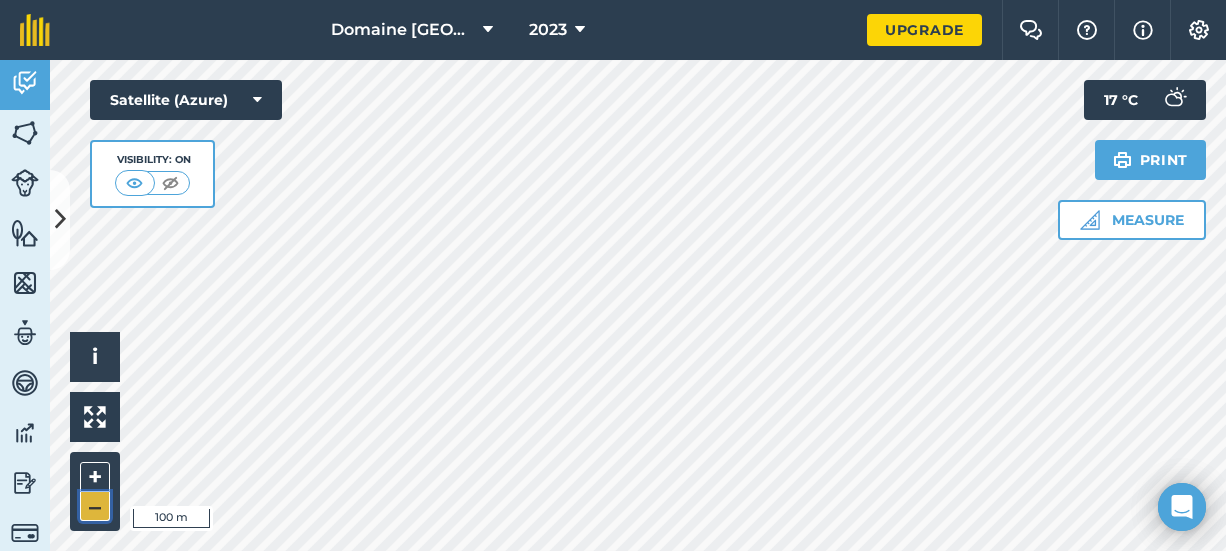 click on "–" at bounding box center [95, 506] 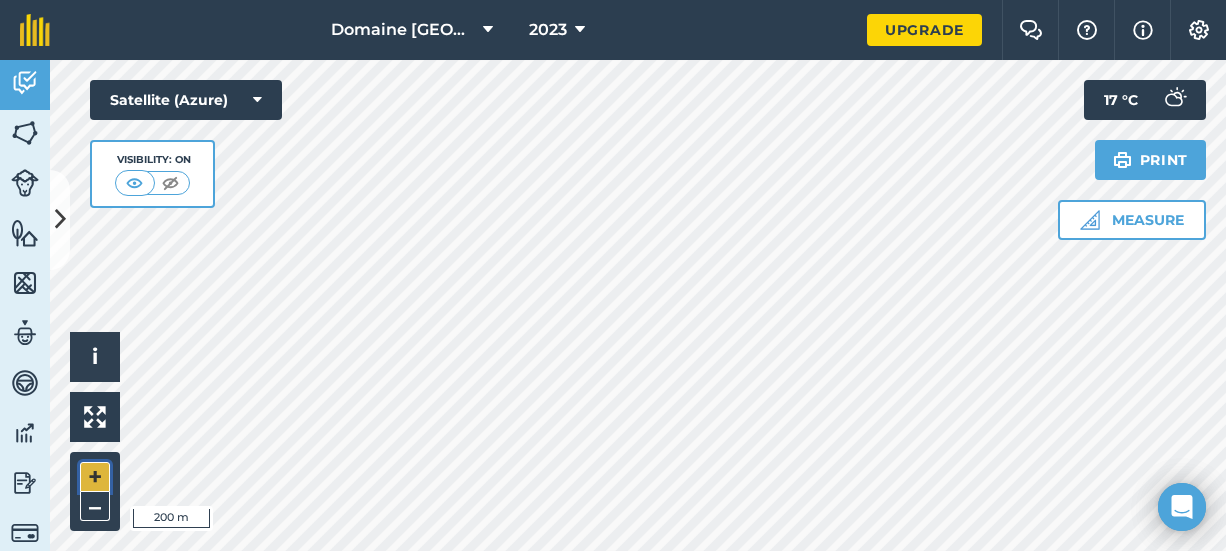 click on "+" at bounding box center (95, 477) 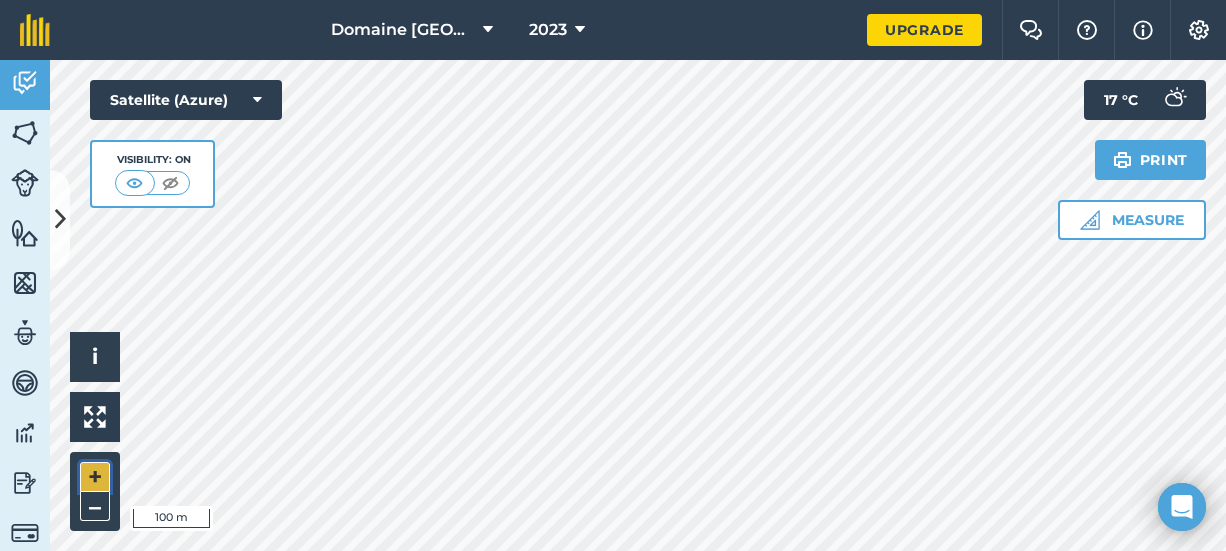 click on "+" at bounding box center [95, 477] 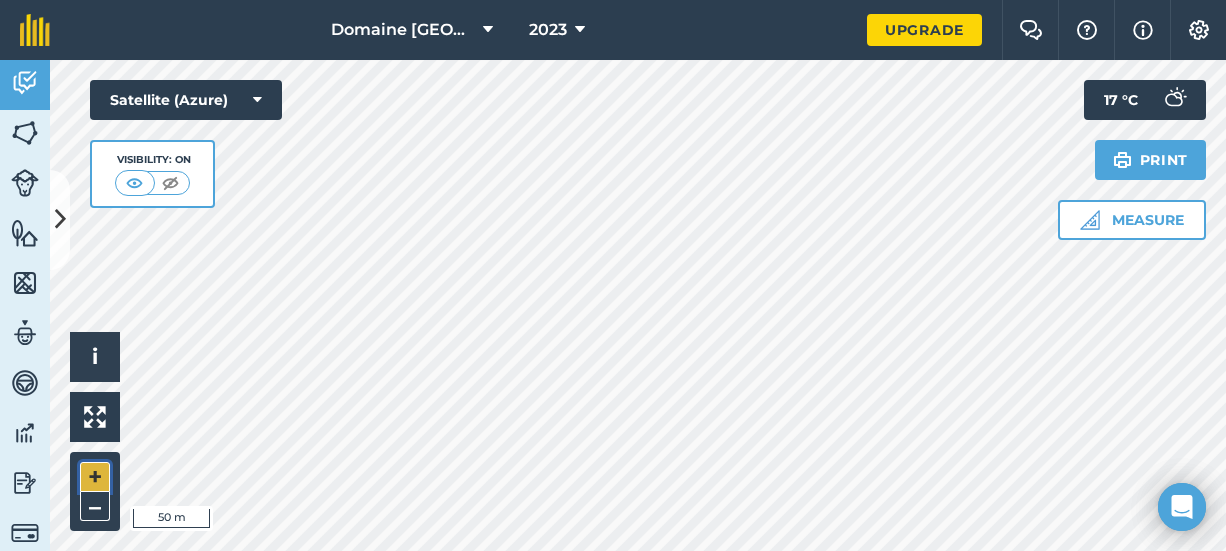 click on "+" at bounding box center (95, 477) 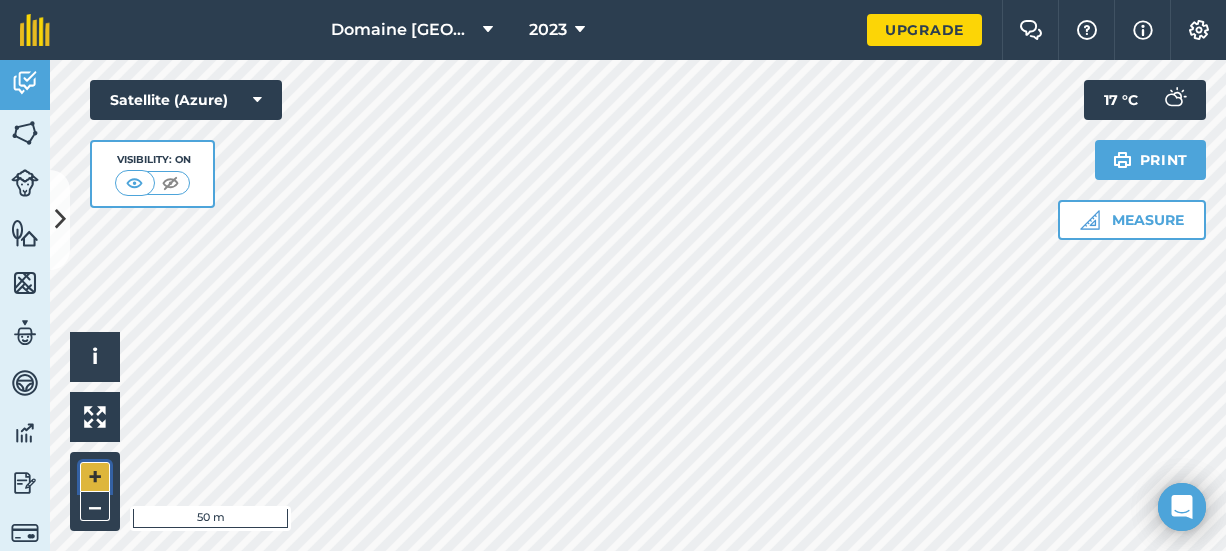 click on "+" at bounding box center (95, 477) 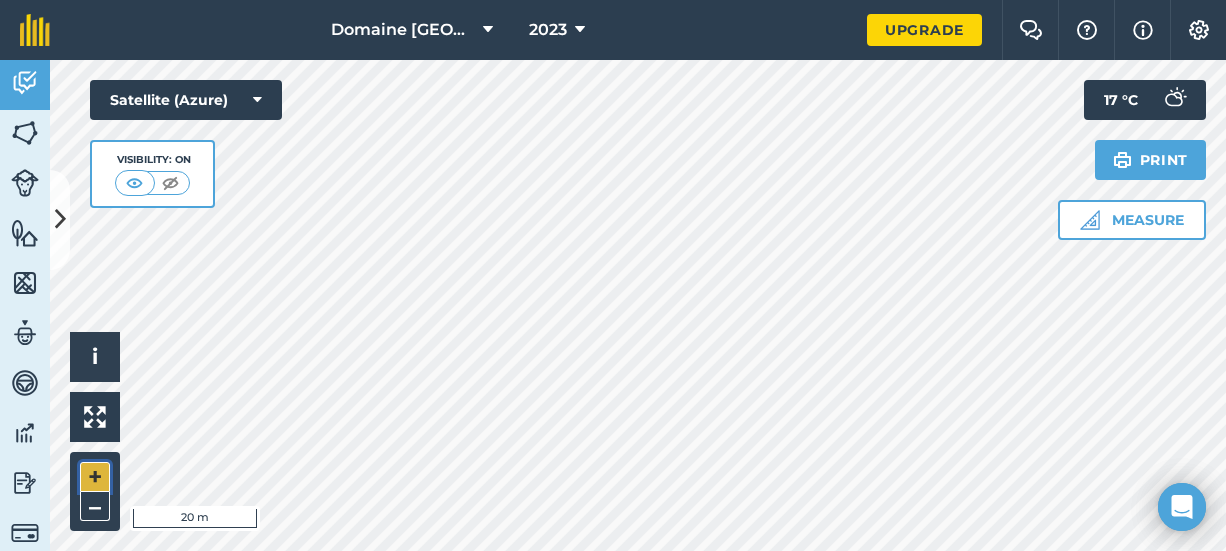 click on "+" at bounding box center (95, 477) 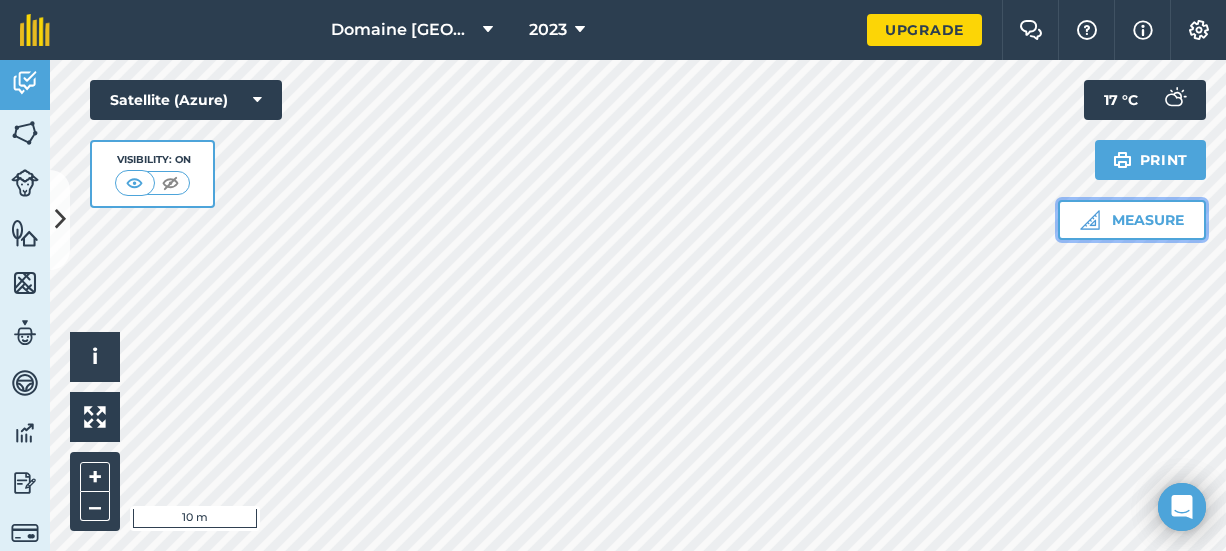 click at bounding box center [1090, 220] 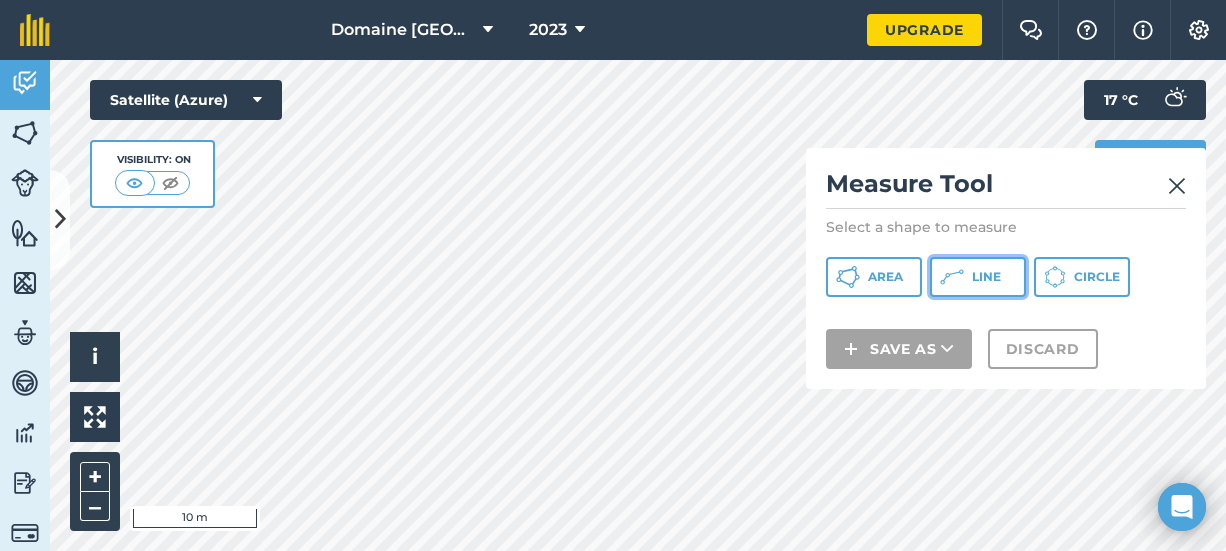 click on "Line" at bounding box center (978, 277) 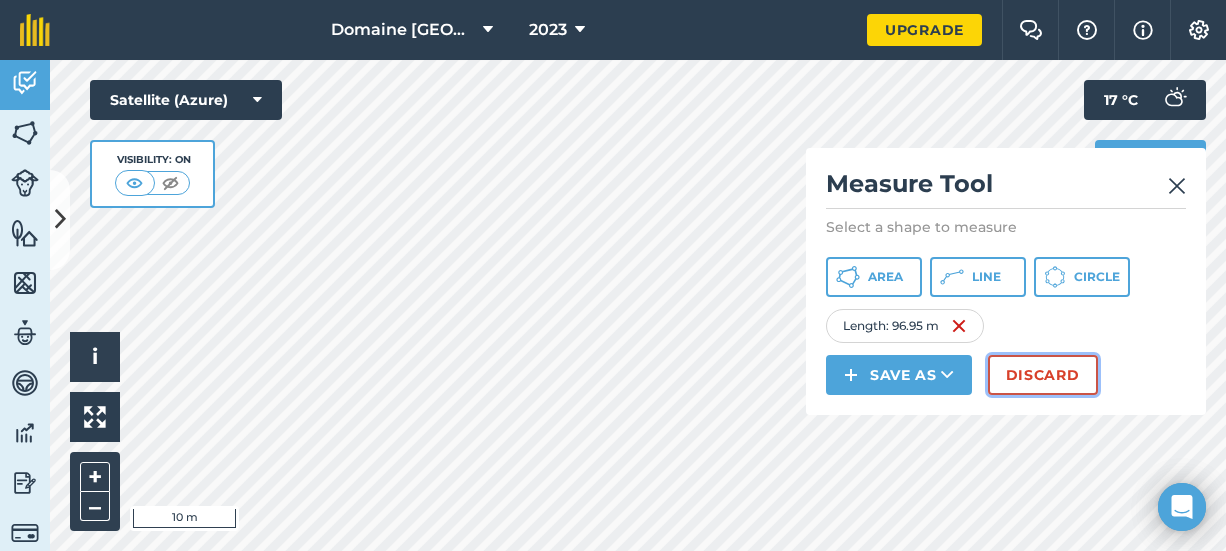 click on "Discard" at bounding box center [1043, 375] 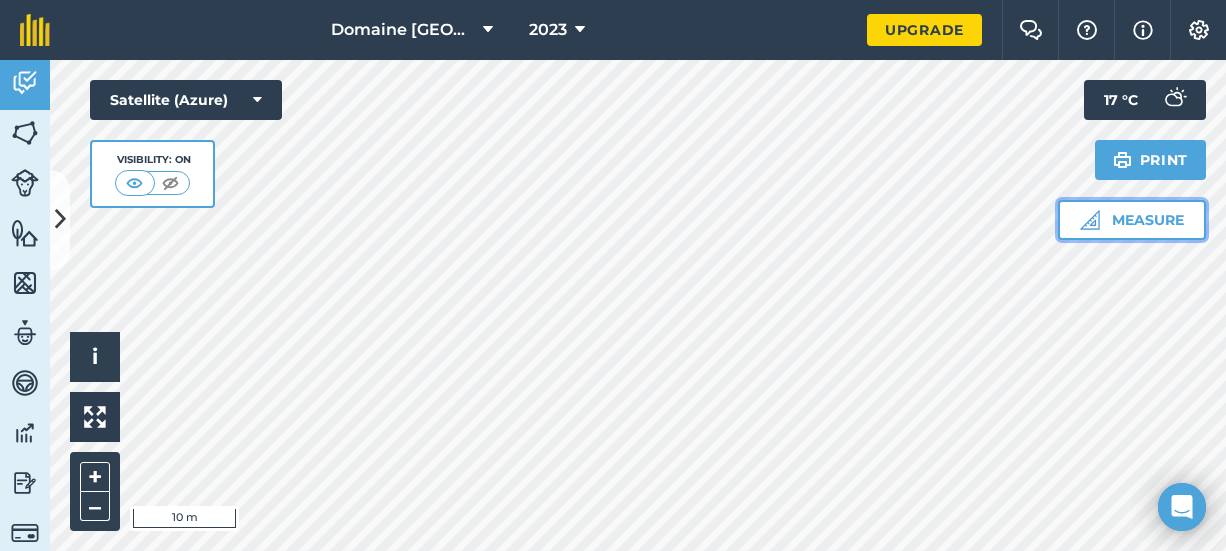 click on "Measure" at bounding box center [1132, 220] 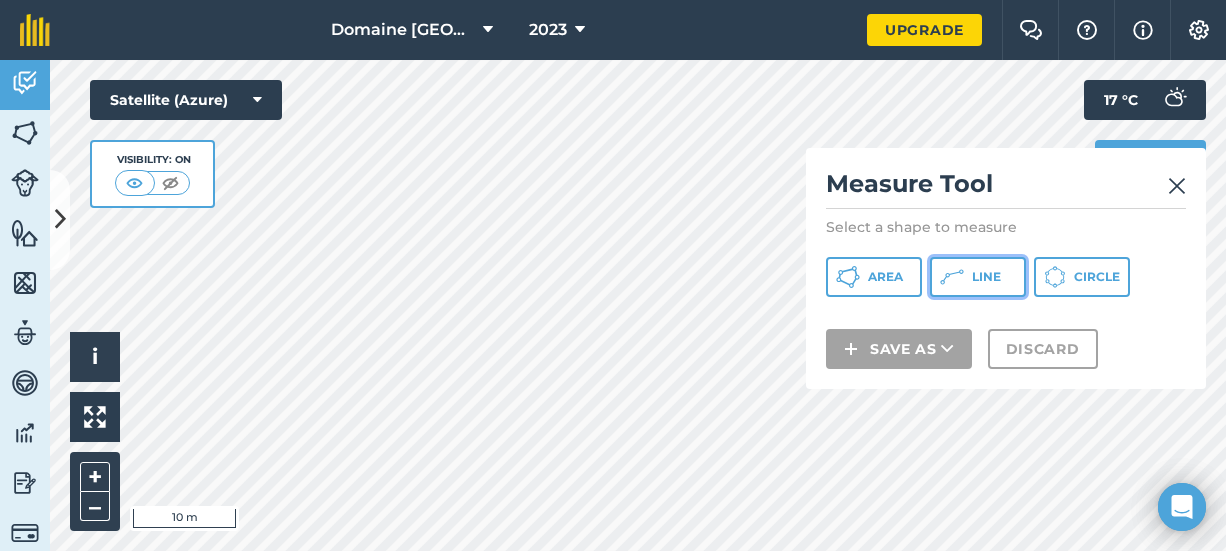 click on "Line" at bounding box center (986, 277) 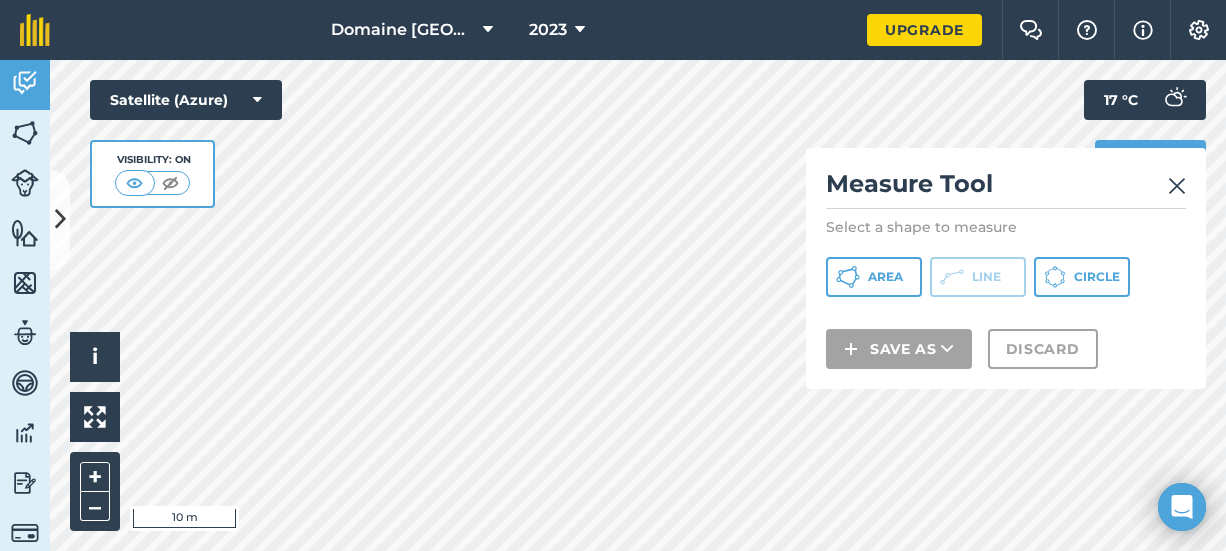 click at bounding box center (1177, 186) 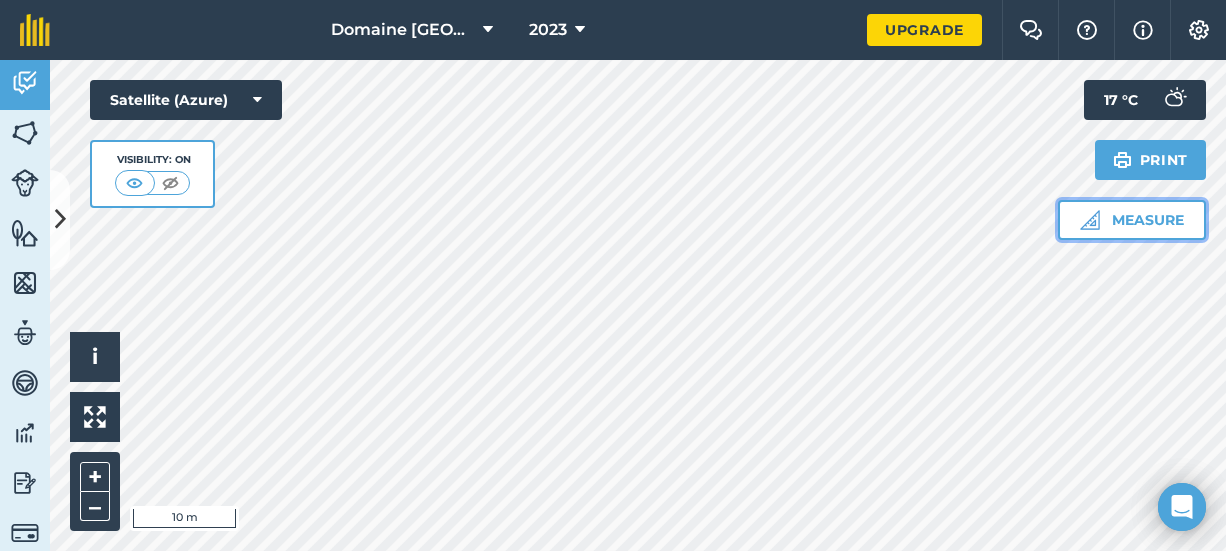 click on "Measure" at bounding box center (1132, 220) 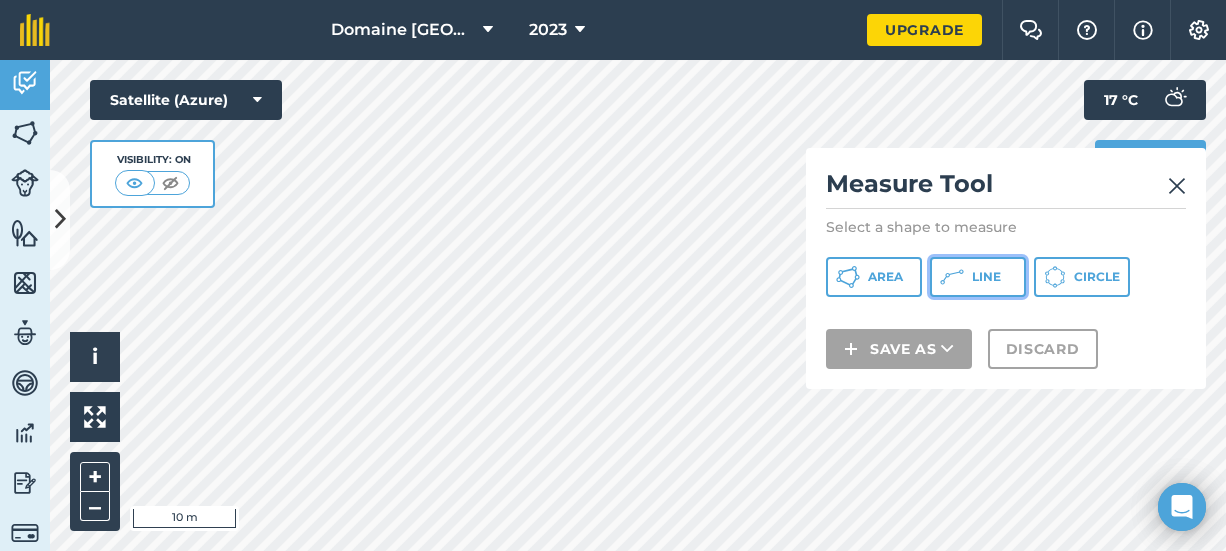 click on "Line" at bounding box center [978, 277] 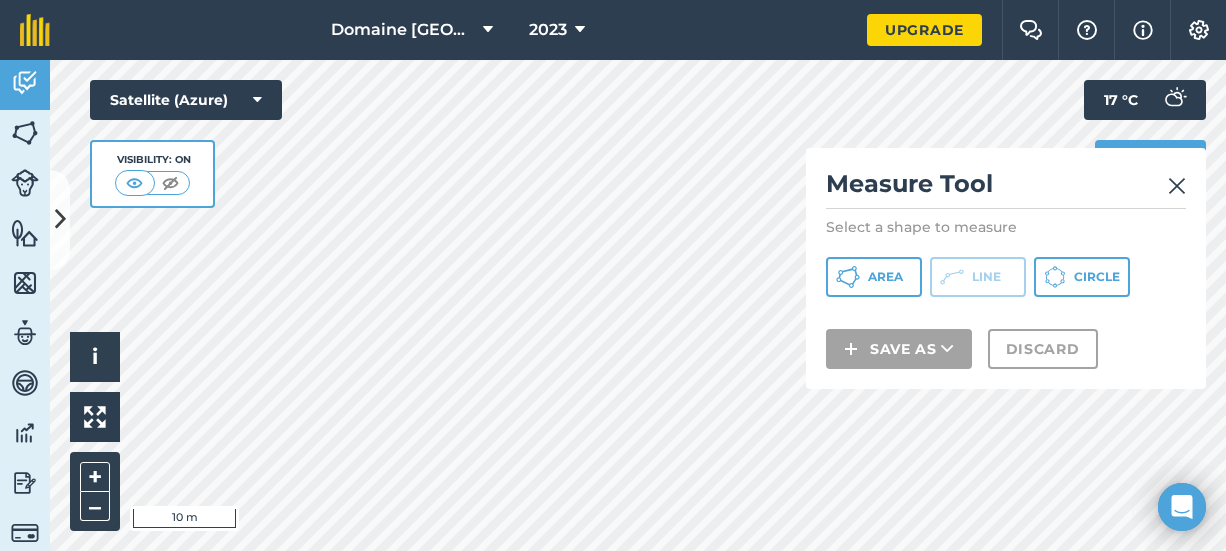 click at bounding box center [1177, 186] 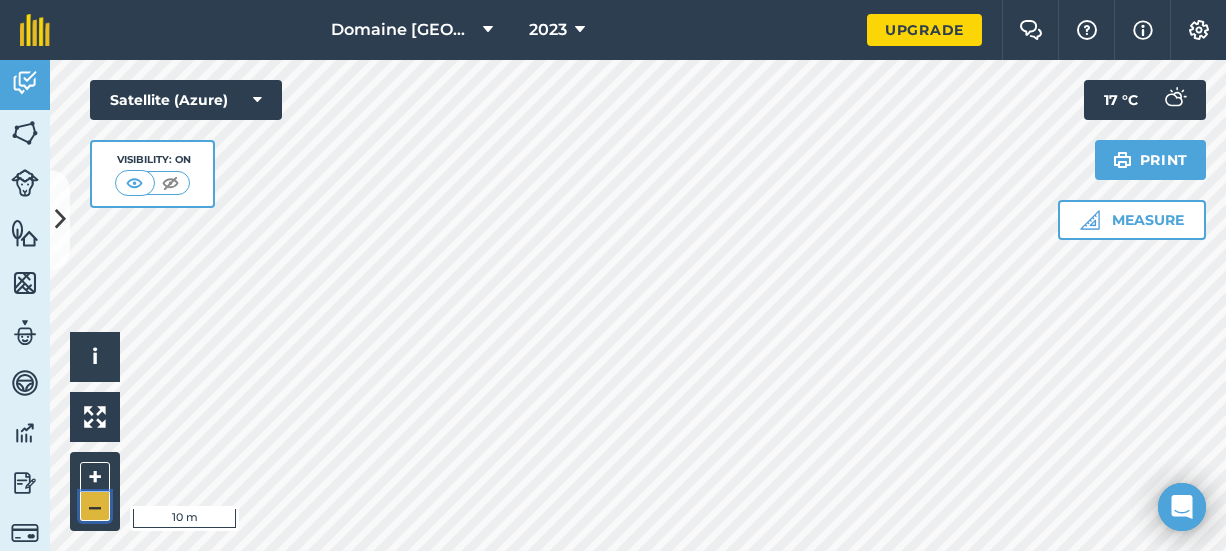 click on "–" at bounding box center (95, 506) 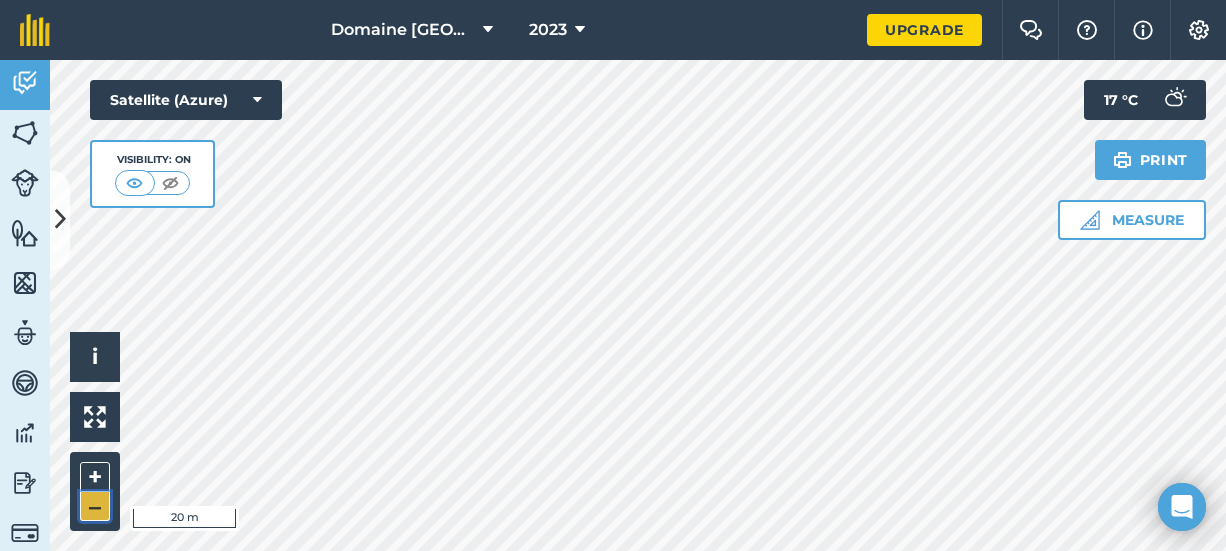 click on "–" at bounding box center (95, 506) 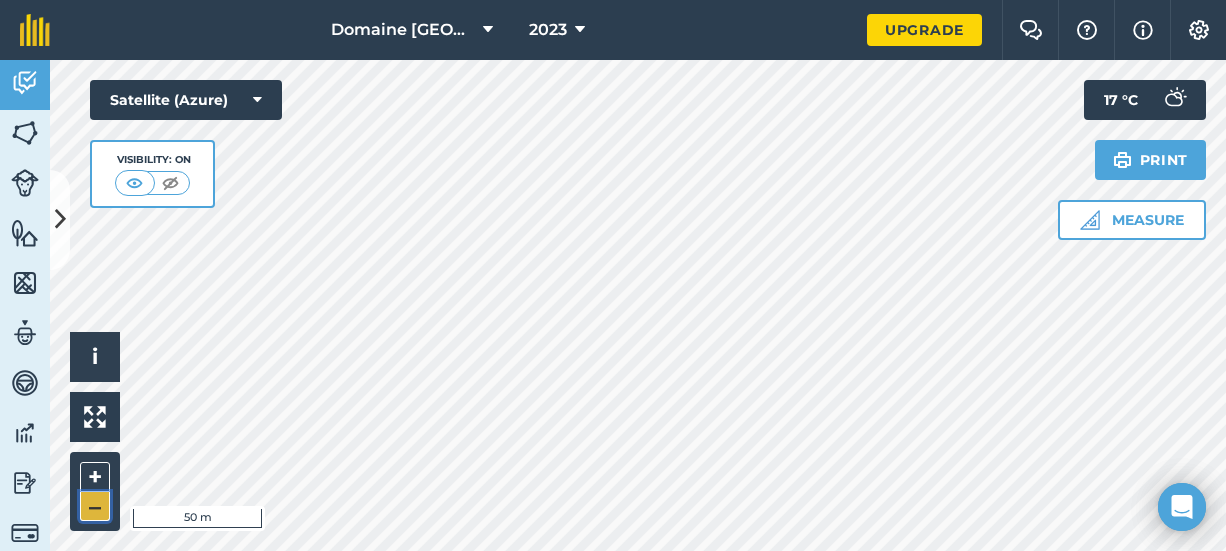 click on "–" at bounding box center [95, 506] 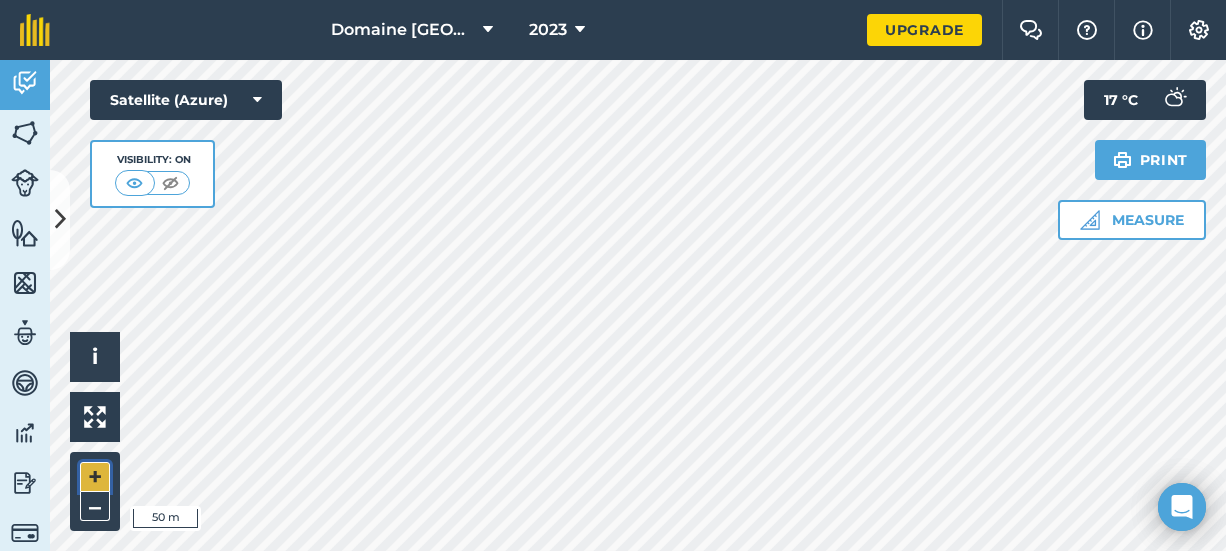 click on "+" at bounding box center [95, 477] 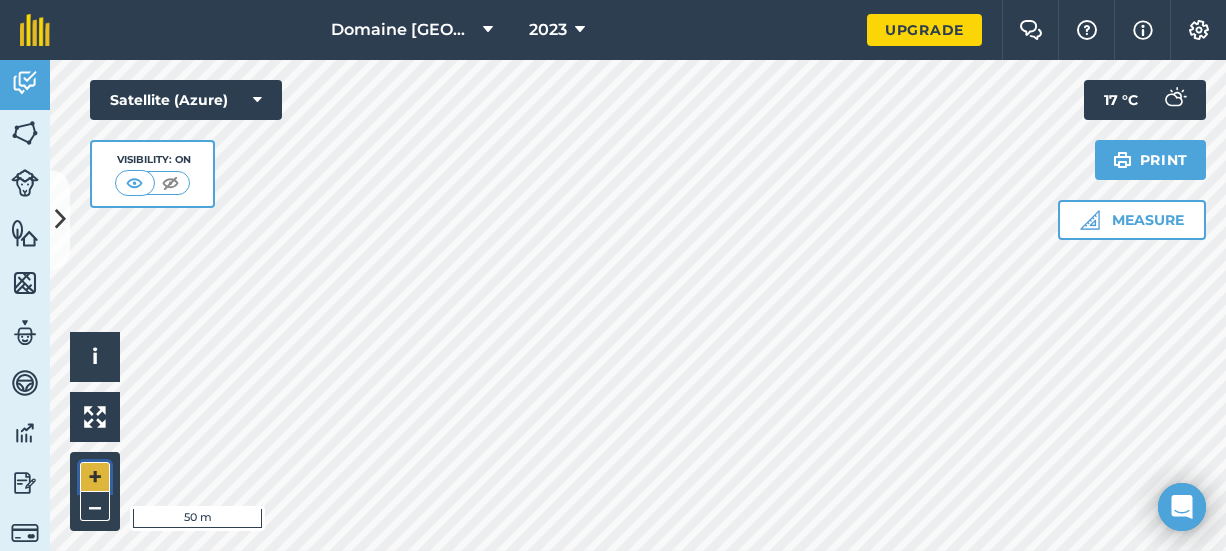 click on "+" at bounding box center (95, 477) 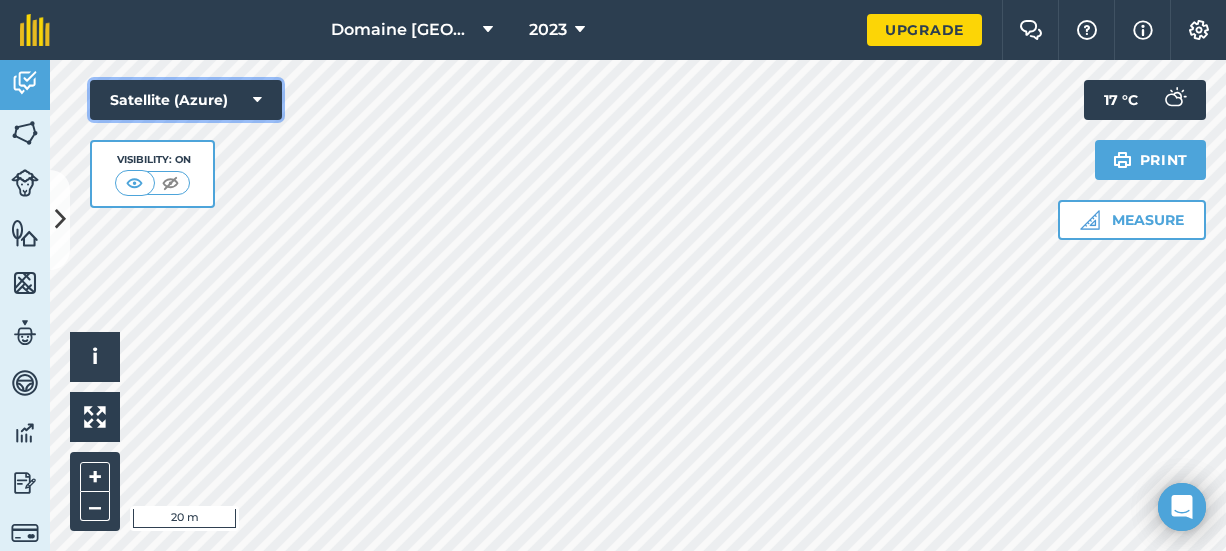 click at bounding box center [257, 100] 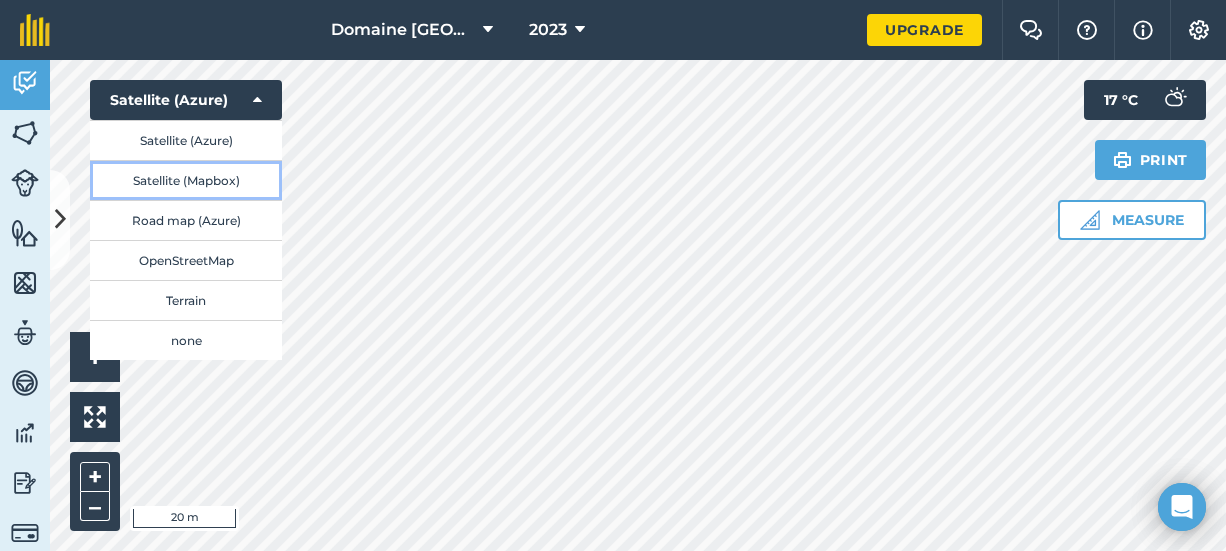 click on "Satellite (Mapbox)" at bounding box center (186, 180) 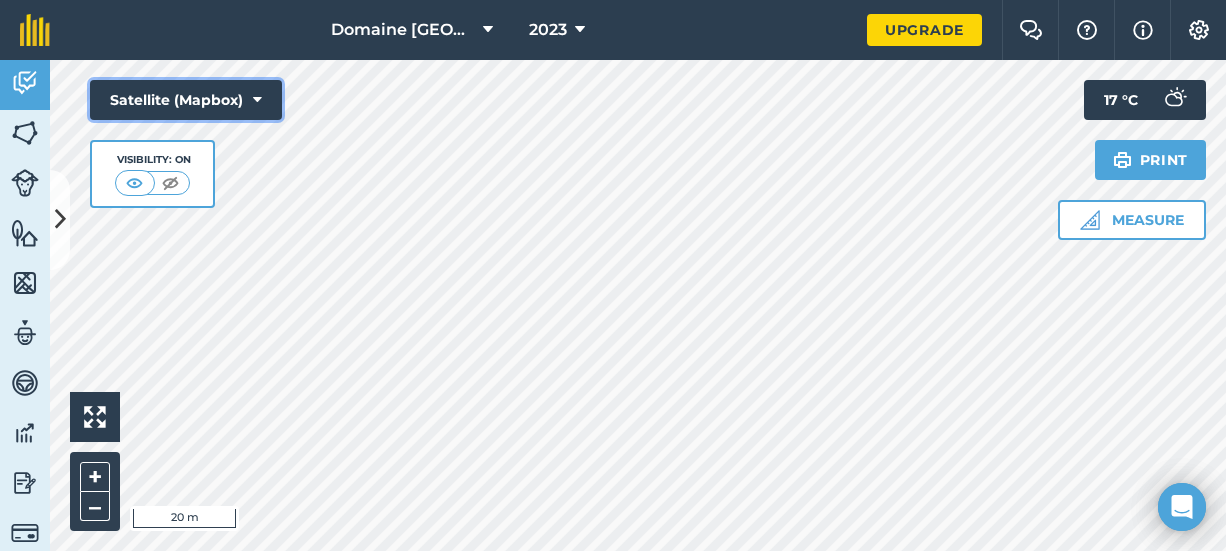 click at bounding box center (257, 100) 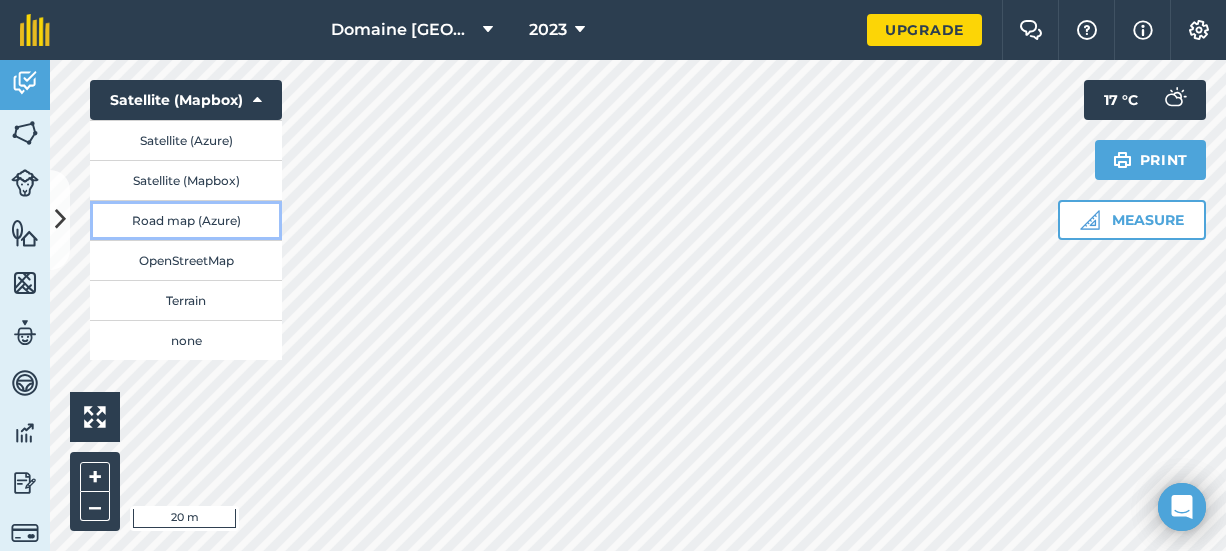 click on "Road map (Azure)" at bounding box center [186, 220] 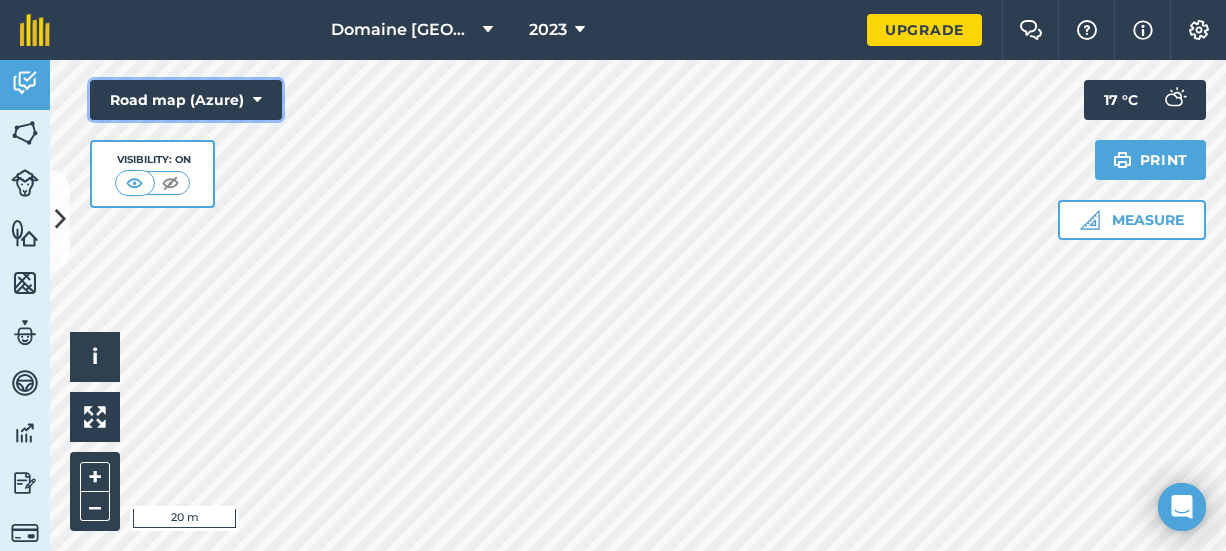 click at bounding box center (257, 100) 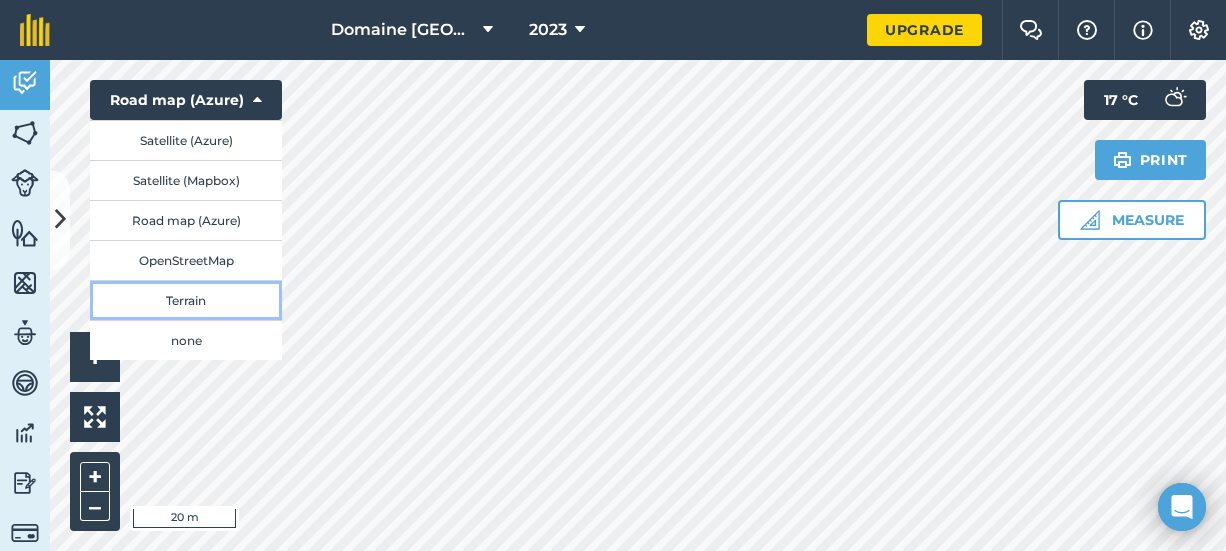 click on "Terrain" at bounding box center [186, 300] 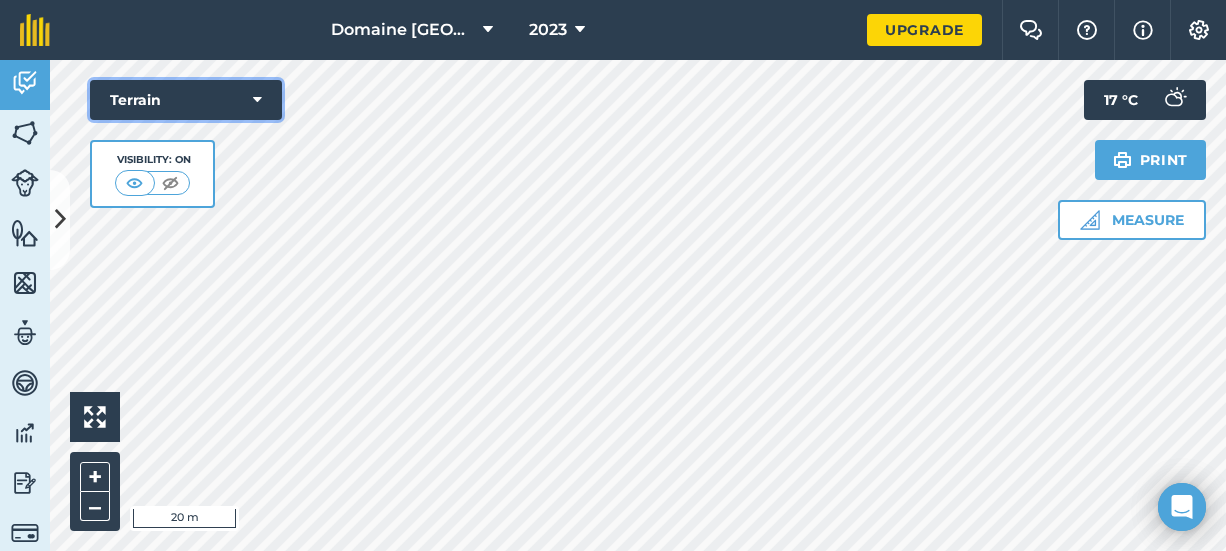 click at bounding box center (257, 100) 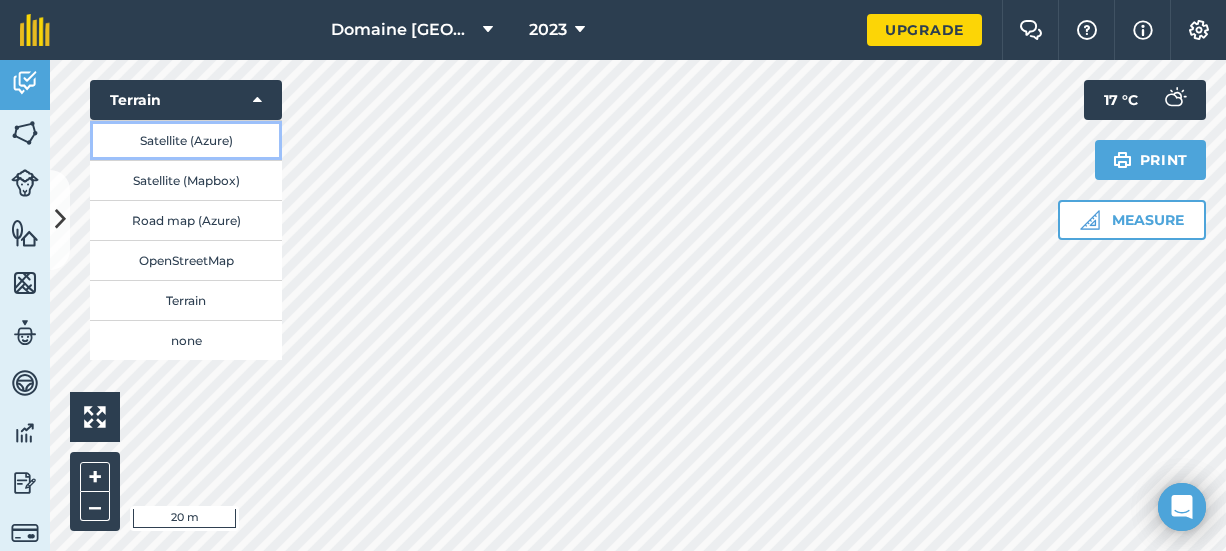 click on "Satellite (Azure)" at bounding box center [186, 140] 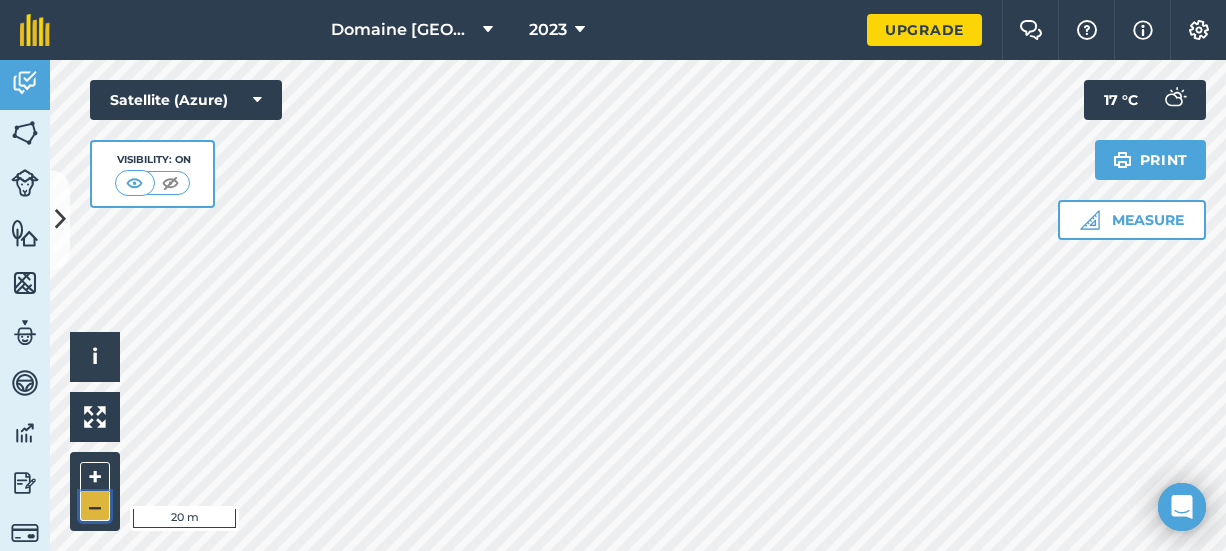 click on "–" at bounding box center [95, 506] 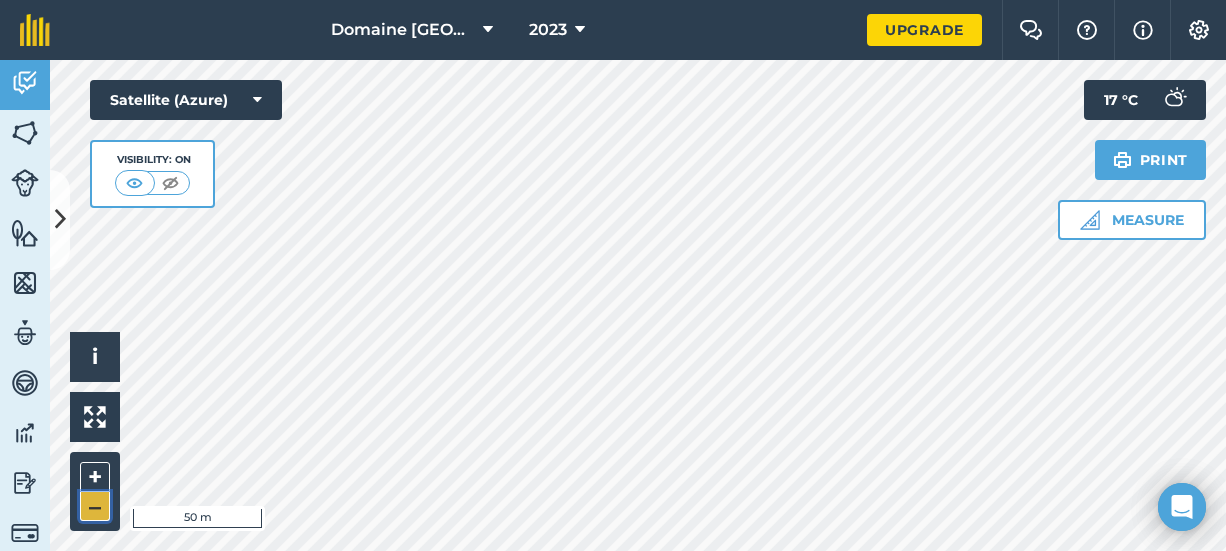 click on "–" at bounding box center (95, 506) 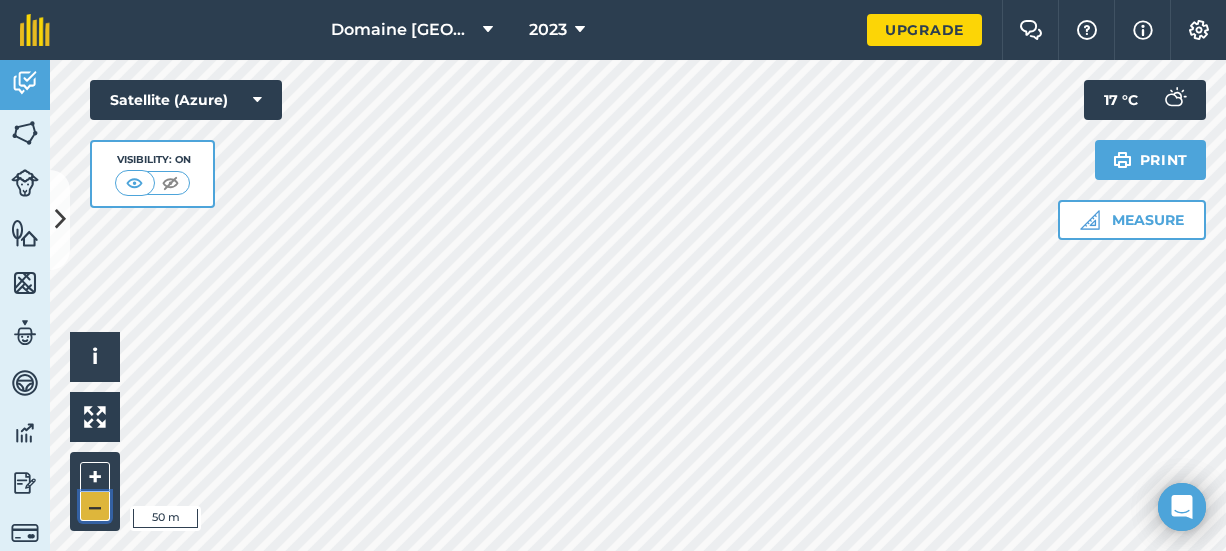 click on "–" at bounding box center (95, 506) 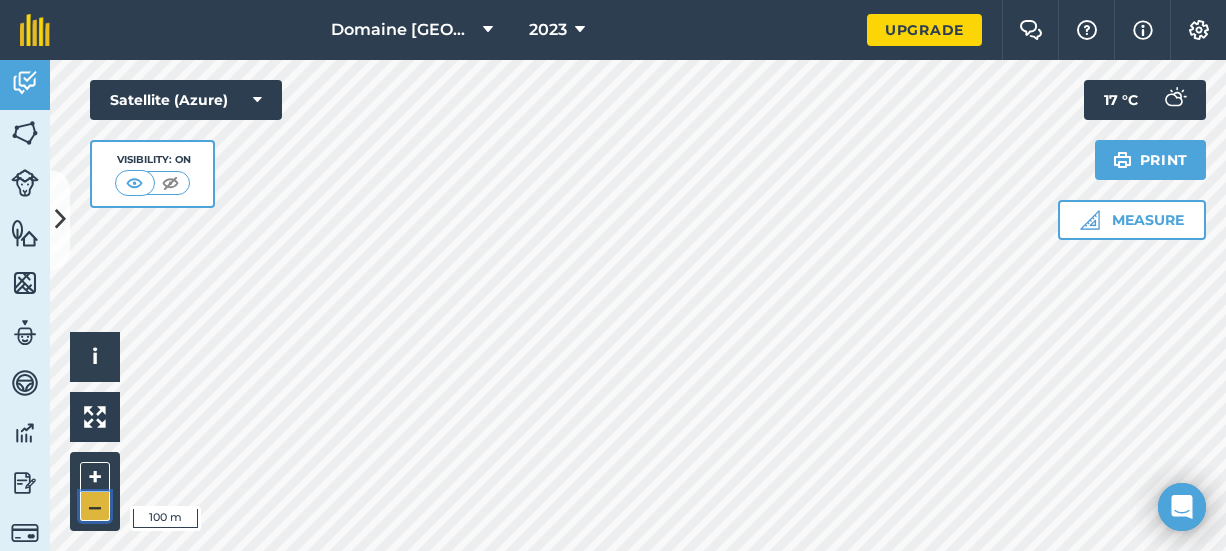 click on "–" at bounding box center (95, 506) 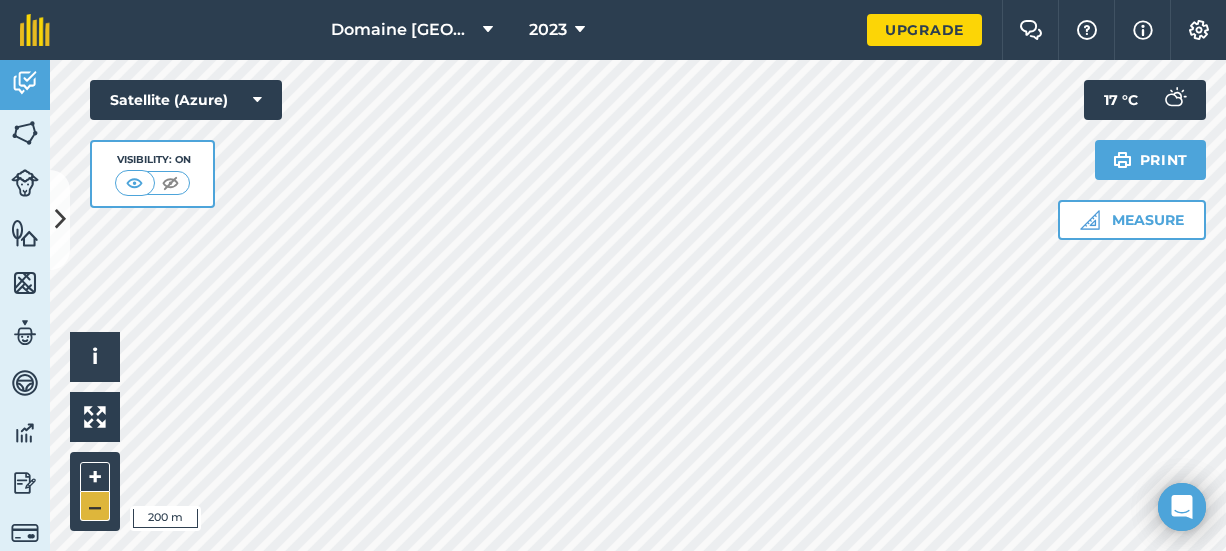 click on "Click to start drawing i © 2025 TomTom, Microsoft 200 m + –" at bounding box center [638, 305] 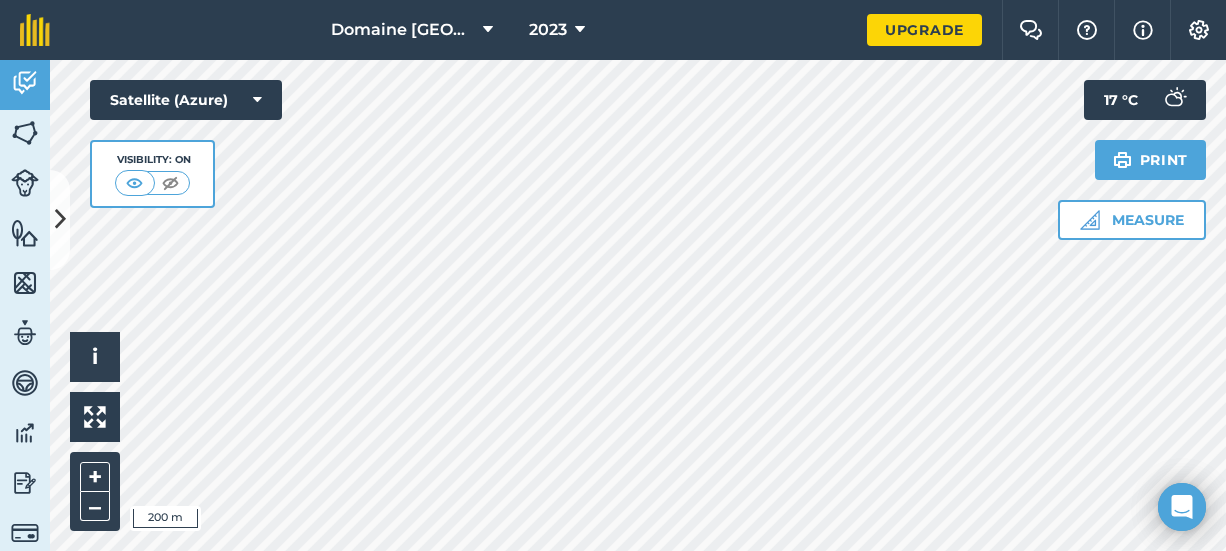 click on "Domaine [PERSON_NAME]  2023 Upgrade Farm Chat Help Info Settings Map printing is not available on our free plan Please upgrade to our Essentials, Plus or Pro plan to access this feature. Activity Fields Livestock Features Maps Team Vehicles Data Reporting Billing Tutorials Tutorials Activity   Note   Field Job Filters You have activity on this farm that is over 30 days old. Upgrade to access history of notes, tasks and jobs. Click to start drawing i © 2025 TomTom, Microsoft 200 m + – Satellite (Azure) Visibility: On Measure Print 17   ° C" at bounding box center [613, 275] 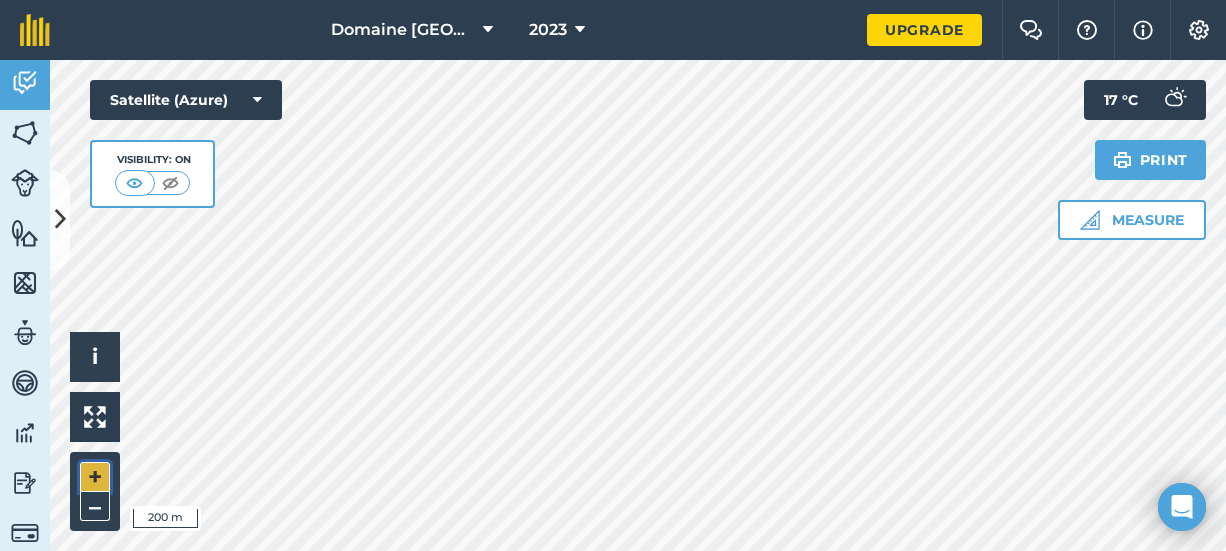 click on "+" at bounding box center [95, 477] 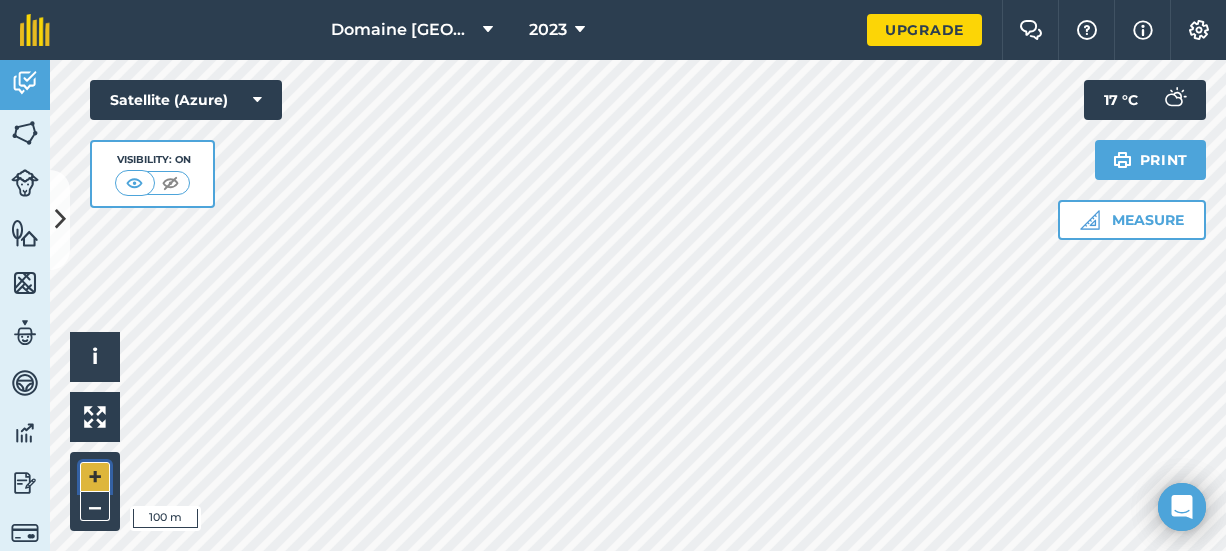 click on "+" at bounding box center [95, 477] 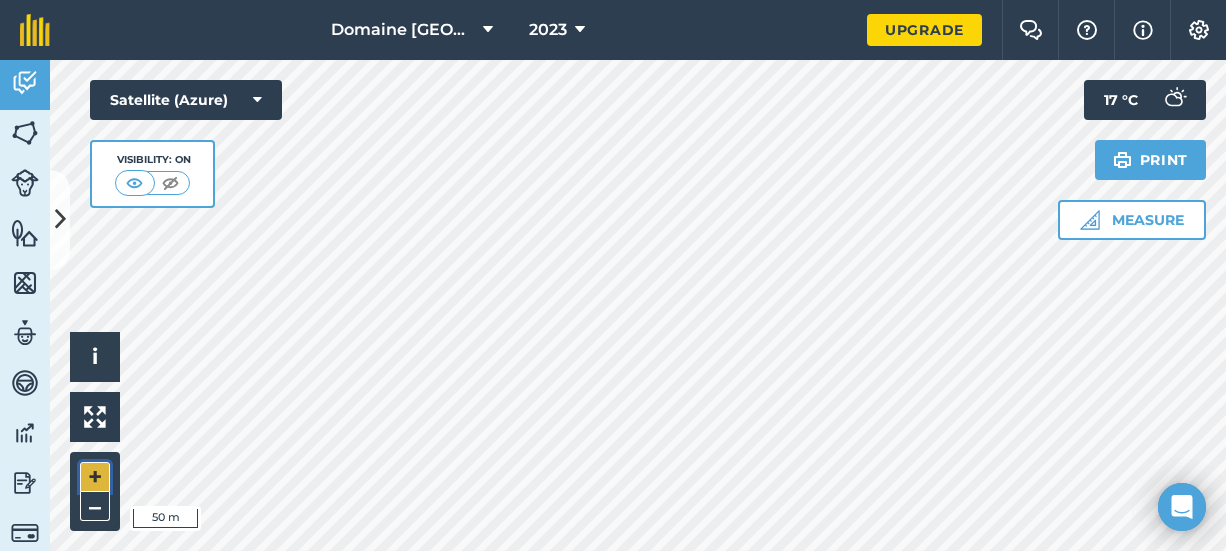 click on "+" at bounding box center (95, 477) 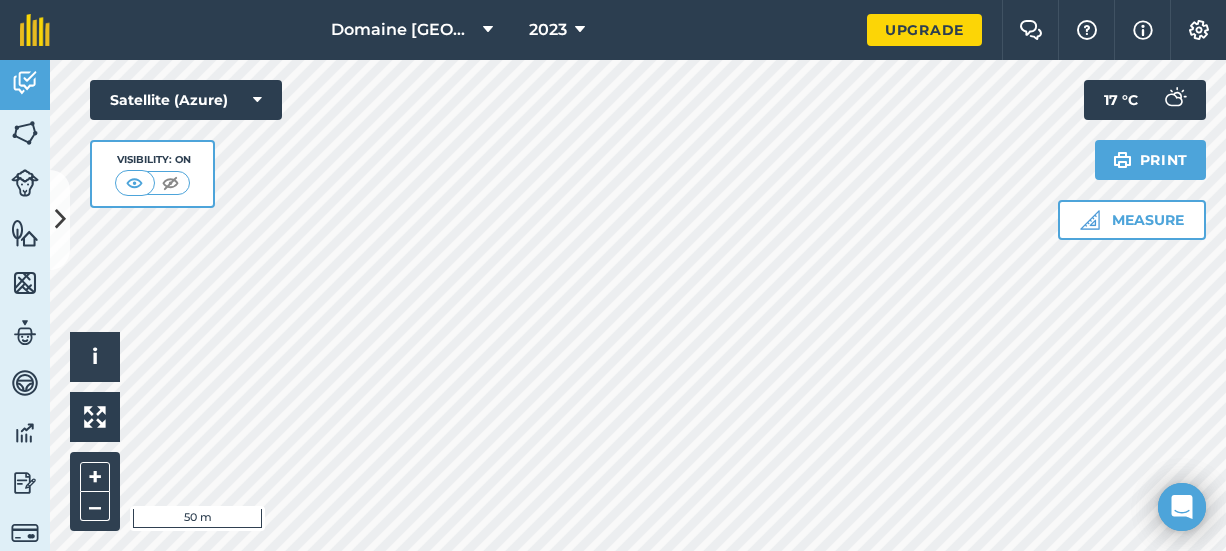 click on "Domaine [PERSON_NAME]  2023 Upgrade Farm Chat Help Info Settings Map printing is not available on our free plan Please upgrade to our Essentials, Plus or Pro plan to access this feature. Activity Fields Livestock Features Maps Team Vehicles Data Reporting Billing Tutorials Tutorials Activity   Note   Field Job Filters You have activity on this farm that is over 30 days old. Upgrade to access history of notes, tasks and jobs. Click to start drawing i © 2025 TomTom, Microsoft 50 m + – Satellite (Azure) Visibility: On Measure Print 17   ° C" at bounding box center (613, 275) 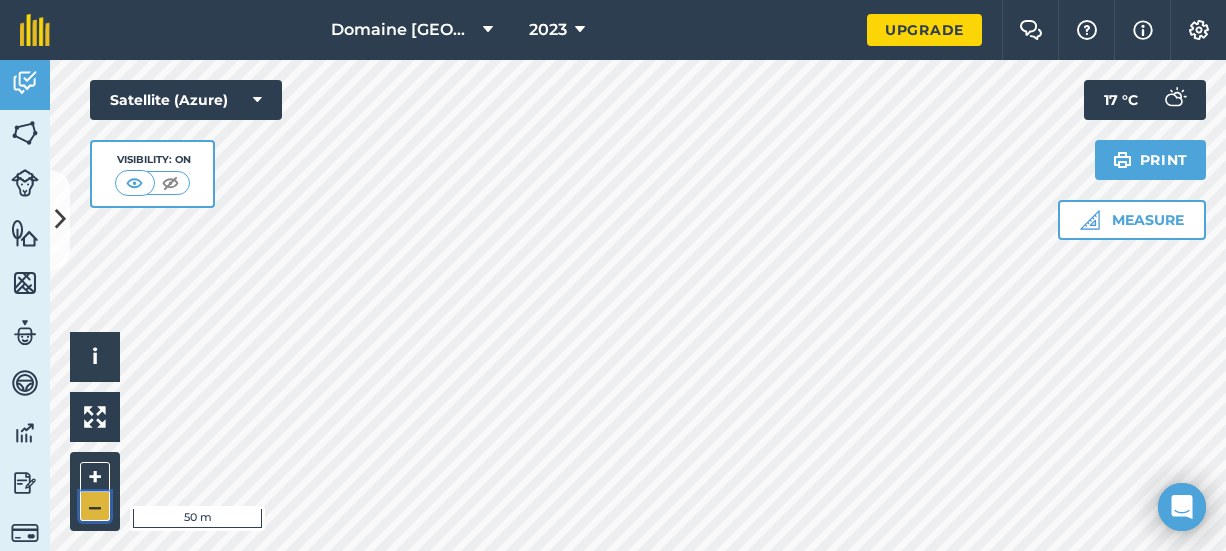 click on "–" at bounding box center [95, 506] 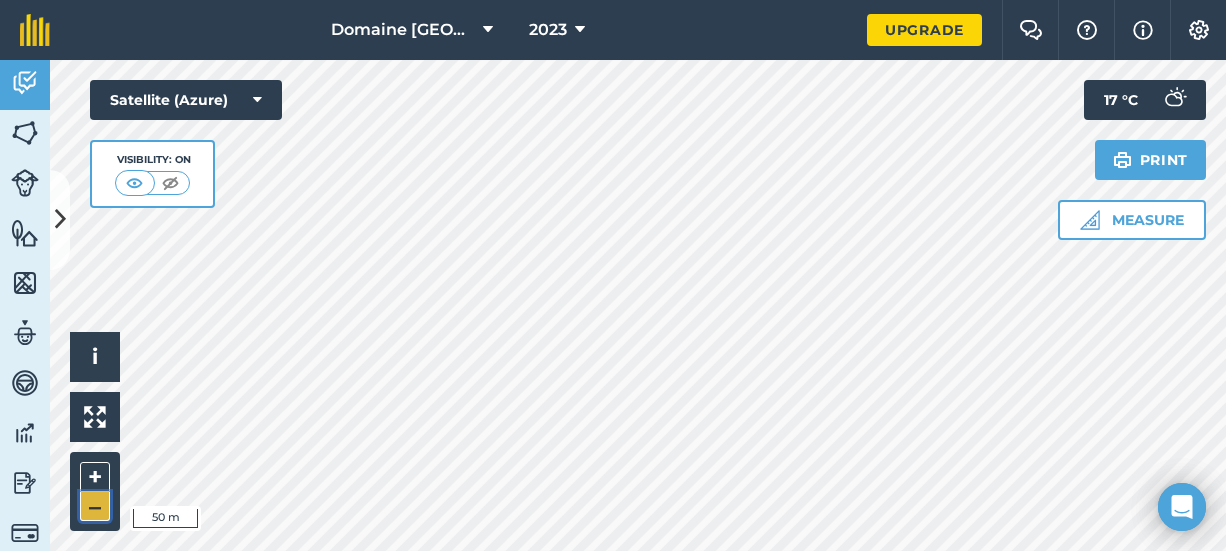 click on "–" at bounding box center [95, 506] 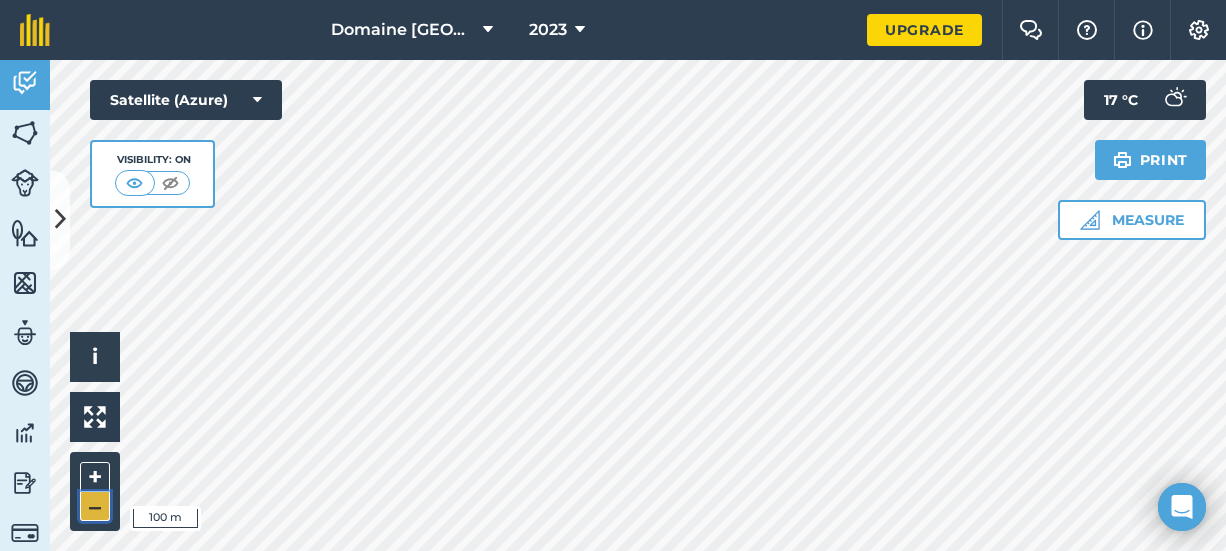 click on "–" at bounding box center [95, 506] 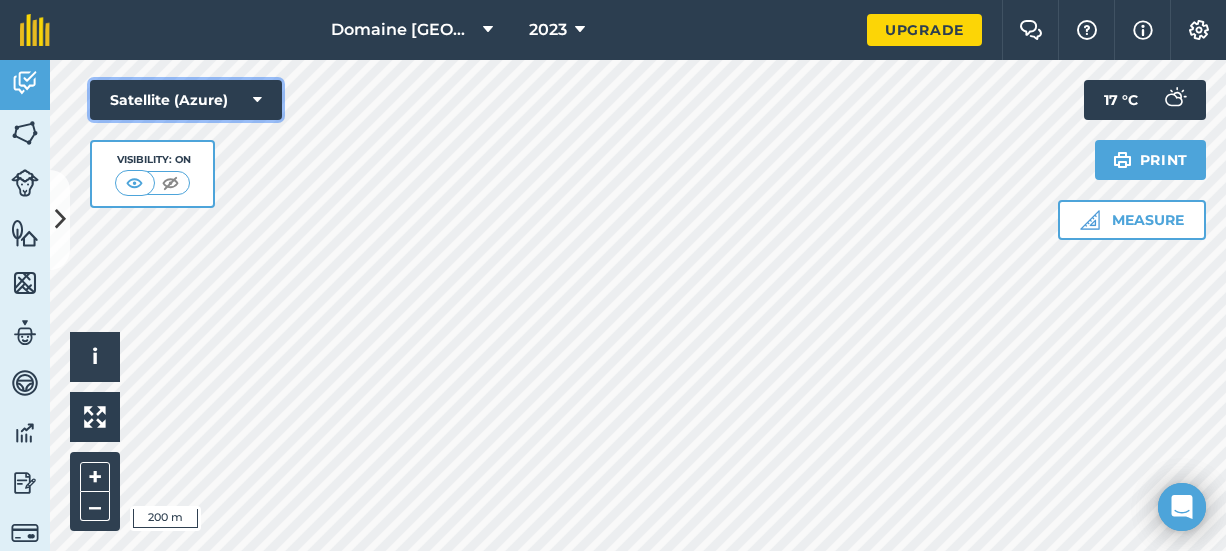 click on "Satellite (Azure)" at bounding box center (186, 100) 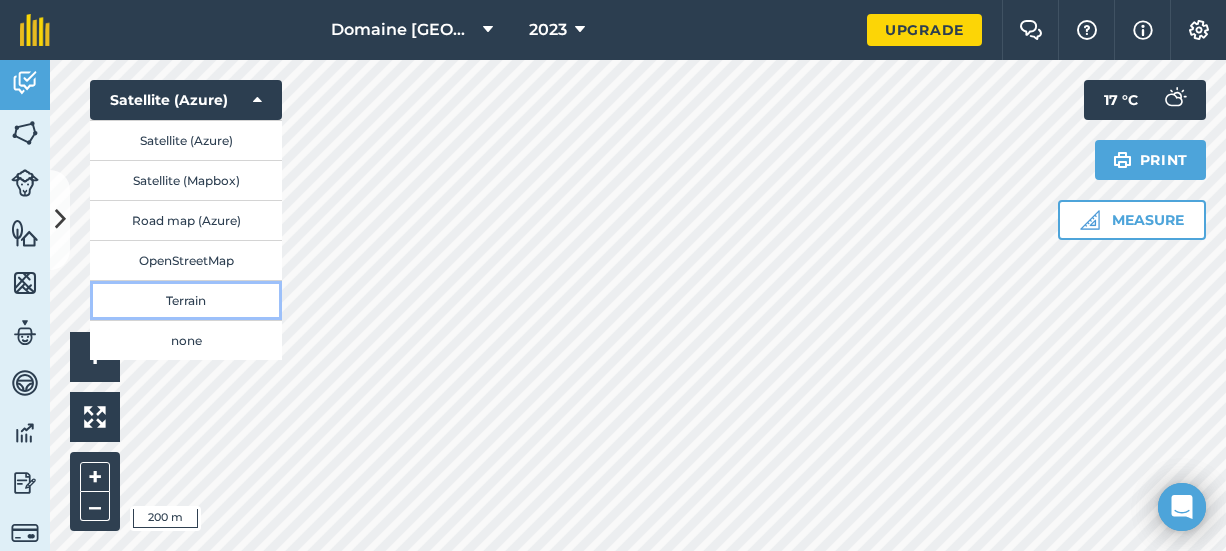 click on "Terrain" at bounding box center (186, 300) 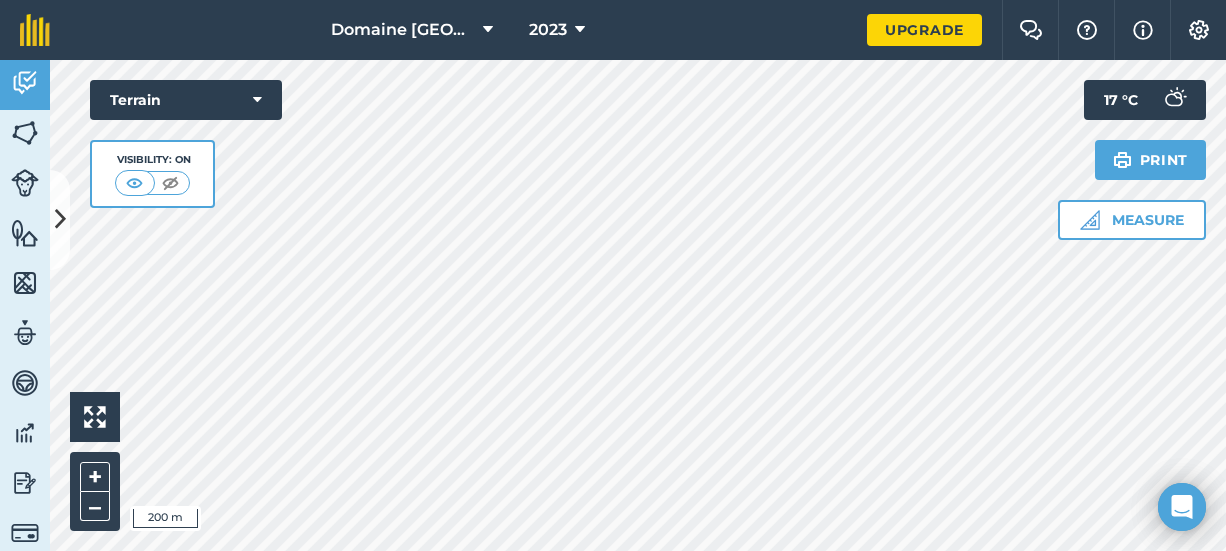 click on "Click to start drawing i 200 m + – Terrain Visibility: On Measure Print 17   ° C" at bounding box center [638, 305] 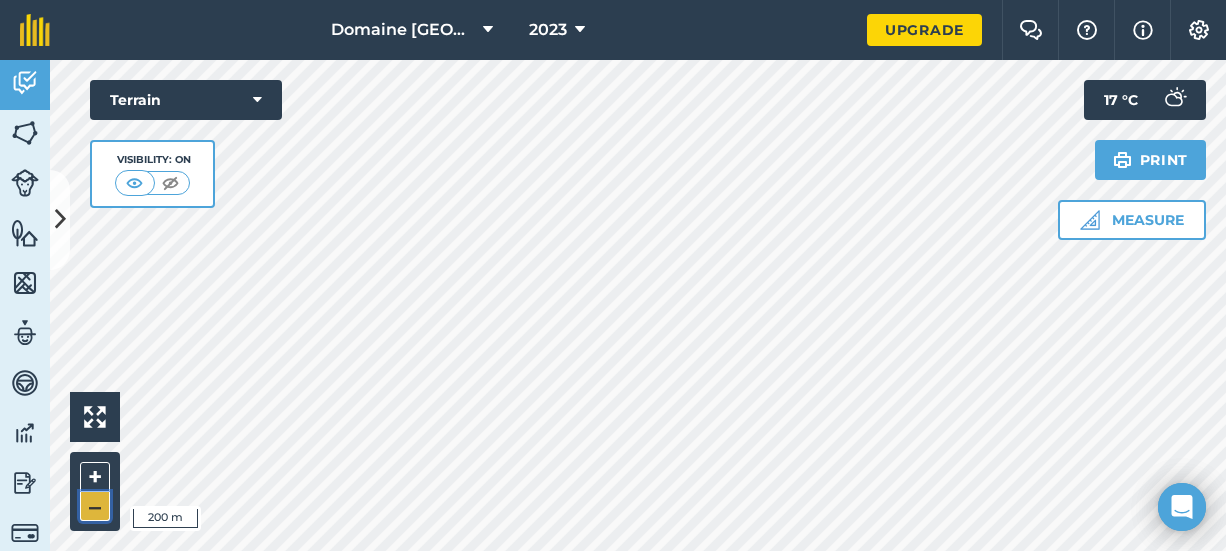 click on "–" at bounding box center [95, 506] 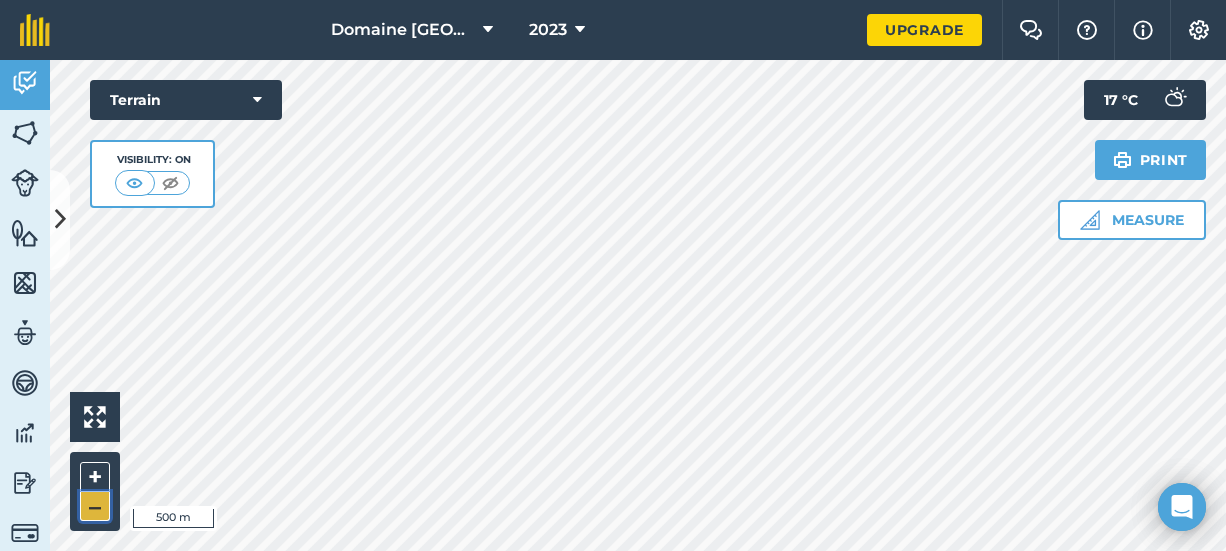 click on "–" at bounding box center (95, 506) 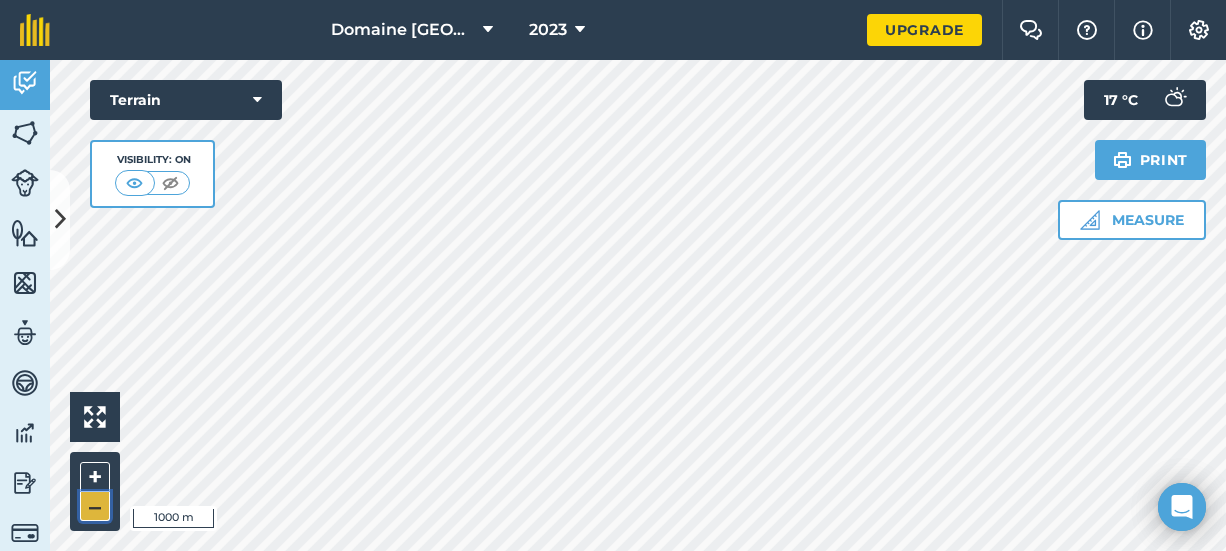 click on "–" at bounding box center [95, 506] 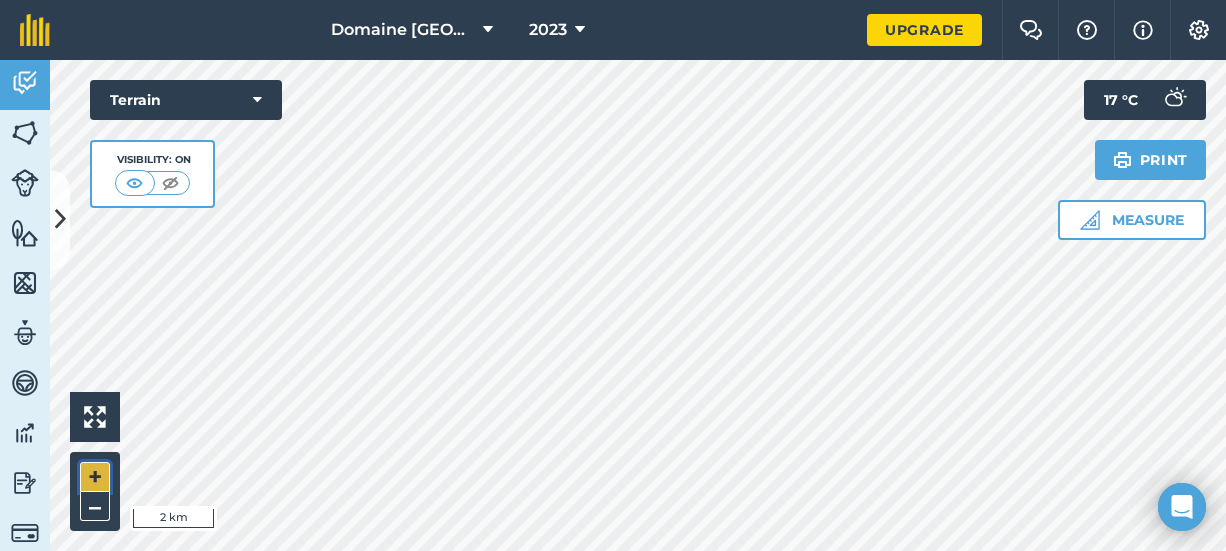 click on "+" at bounding box center (95, 477) 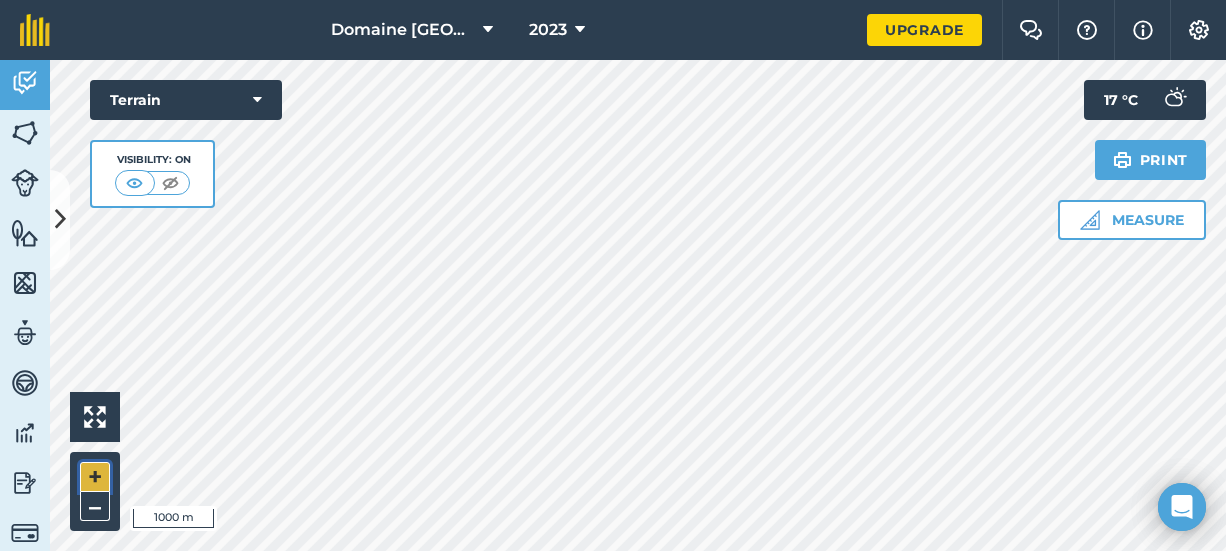 click on "+" at bounding box center (95, 477) 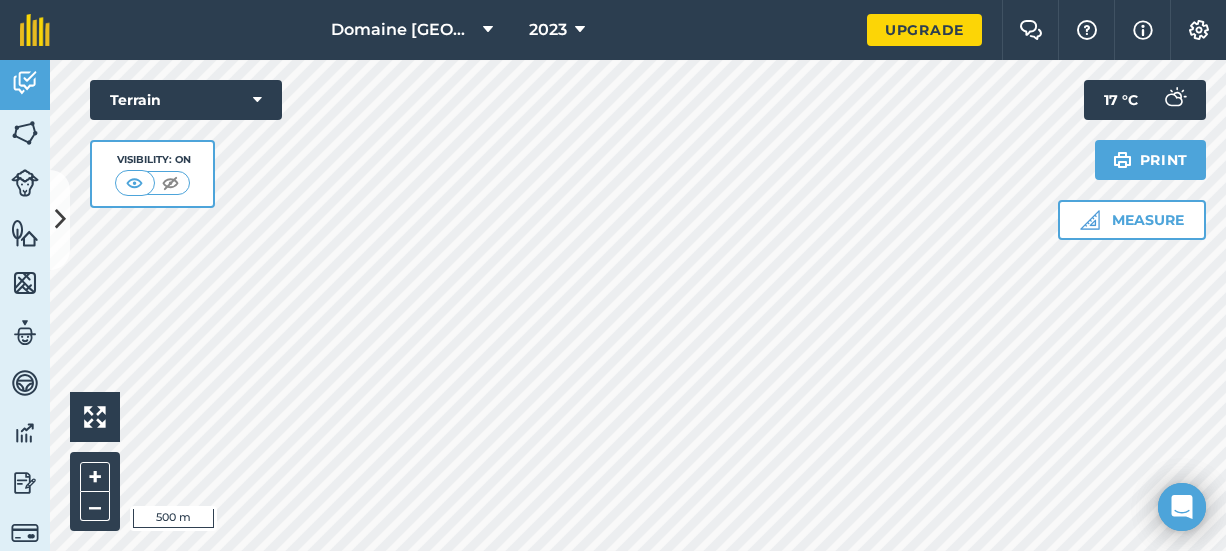 click on "Domaine [PERSON_NAME]  2023 Upgrade Farm Chat Help Info Settings Map printing is not available on our free plan Please upgrade to our Essentials, Plus or Pro plan to access this feature. Activity Fields Livestock Features Maps Team Vehicles Data Reporting Billing Tutorials Tutorials Activity   Note   Field Job Filters You have activity on this farm that is over 30 days old. Upgrade to access history of notes, tasks and jobs. Click to start drawing i 500 m + – Terrain Visibility: On Measure Print 17   ° C" at bounding box center (613, 275) 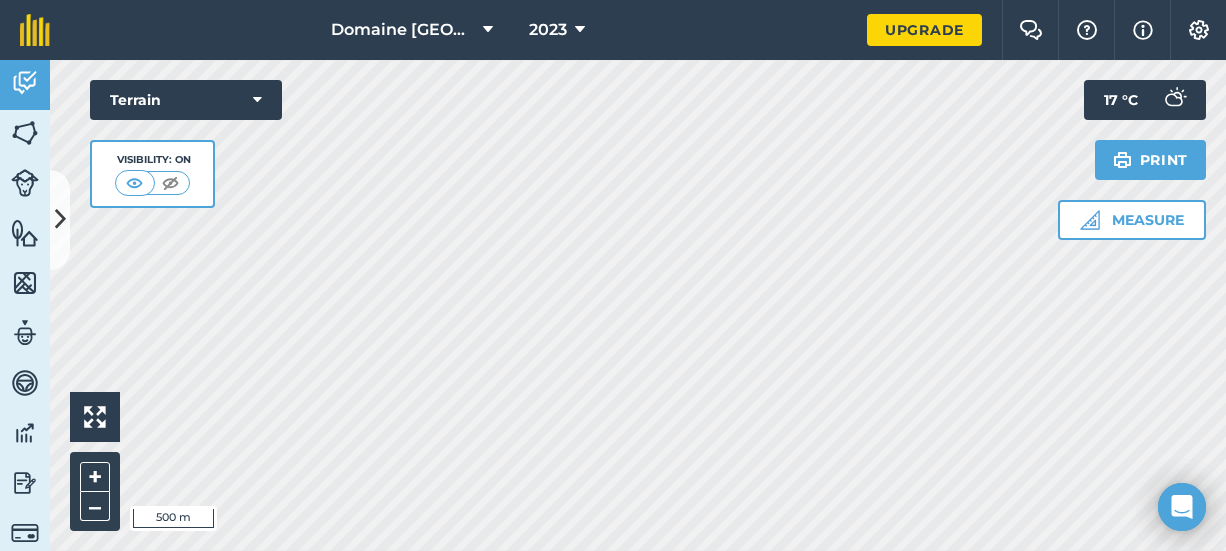 click on "Domaine [PERSON_NAME]  2023 Upgrade Farm Chat Help Info Settings Map printing is not available on our free plan Please upgrade to our Essentials, Plus or Pro plan to access this feature. Activity Fields Livestock Features Maps Team Vehicles Data Reporting Billing Tutorials Tutorials Activity   Note   Field Job Filters You have activity on this farm that is over 30 days old. Upgrade to access history of notes, tasks and jobs. Click to start drawing i 500 m + – Terrain Visibility: On Measure Print 17   ° C" at bounding box center [613, 275] 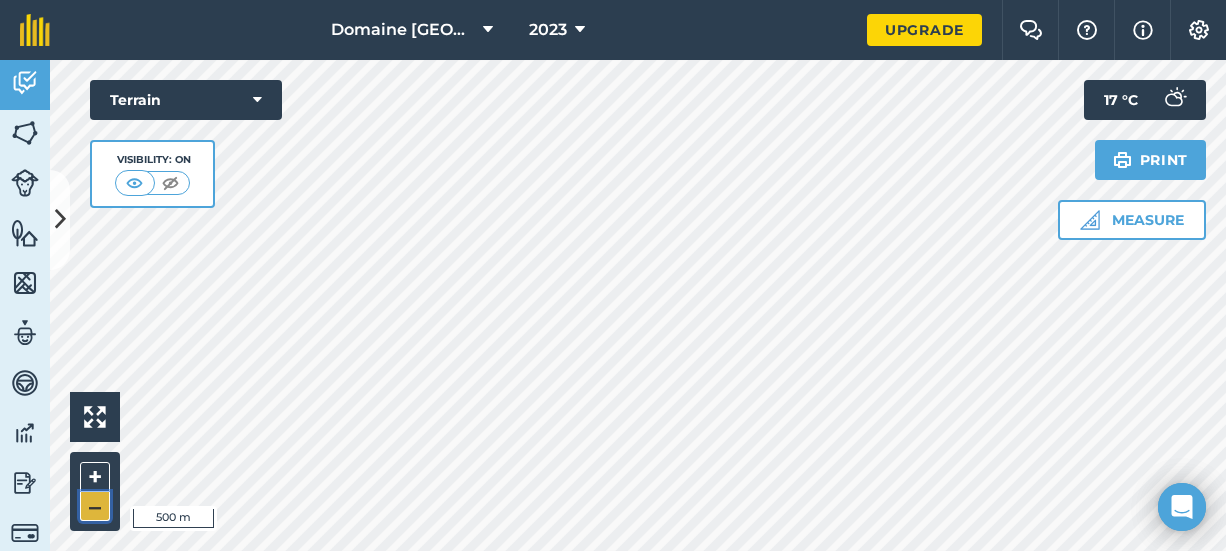 click on "–" at bounding box center [95, 506] 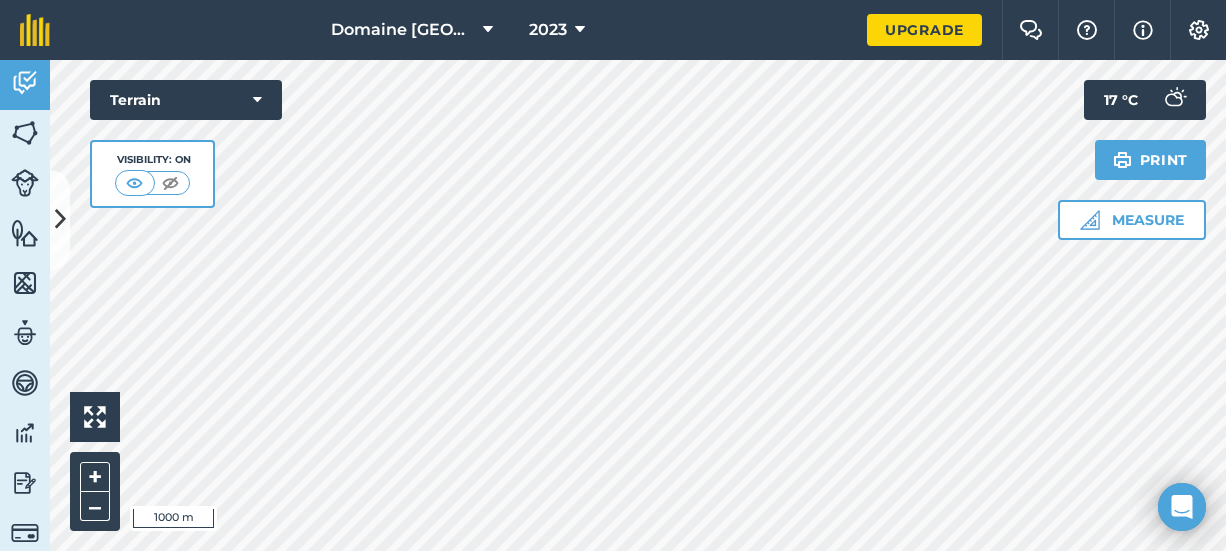 click on "Domaine [PERSON_NAME]  2023 Upgrade Farm Chat Help Info Settings Map printing is not available on our free plan Please upgrade to our Essentials, Plus or Pro plan to access this feature. Activity Fields Livestock Features Maps Team Vehicles Data Reporting Billing Tutorials Tutorials Activity   Note   Field Job Filters You have activity on this farm that is over 30 days old. Upgrade to access history of notes, tasks and jobs. Click to start drawing i 1000 m + – Terrain Visibility: On Measure Print 17   ° C" at bounding box center (613, 275) 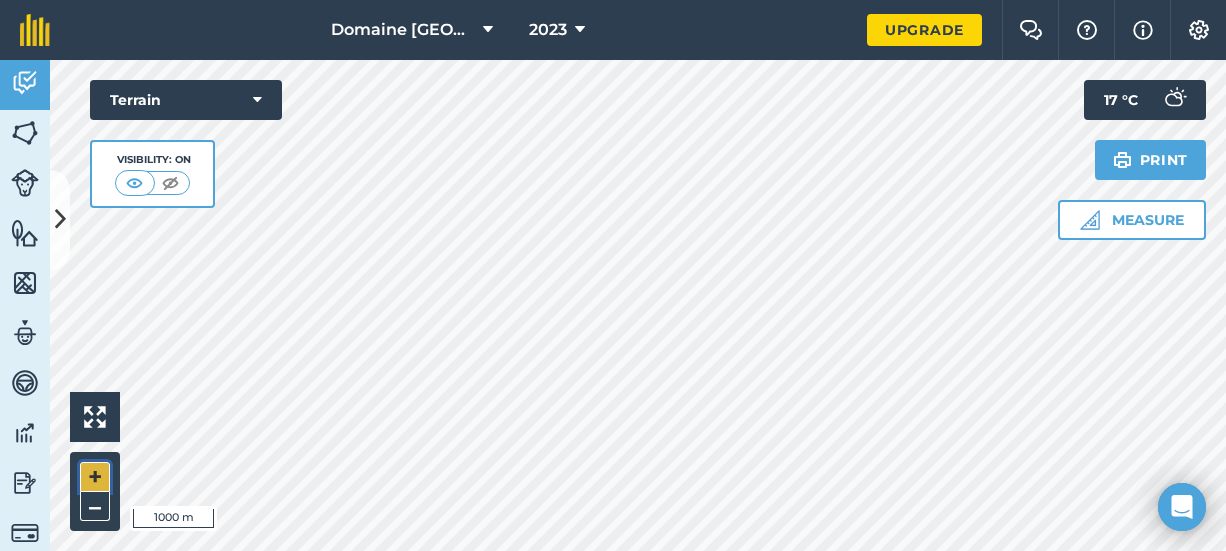 click on "+" at bounding box center [95, 477] 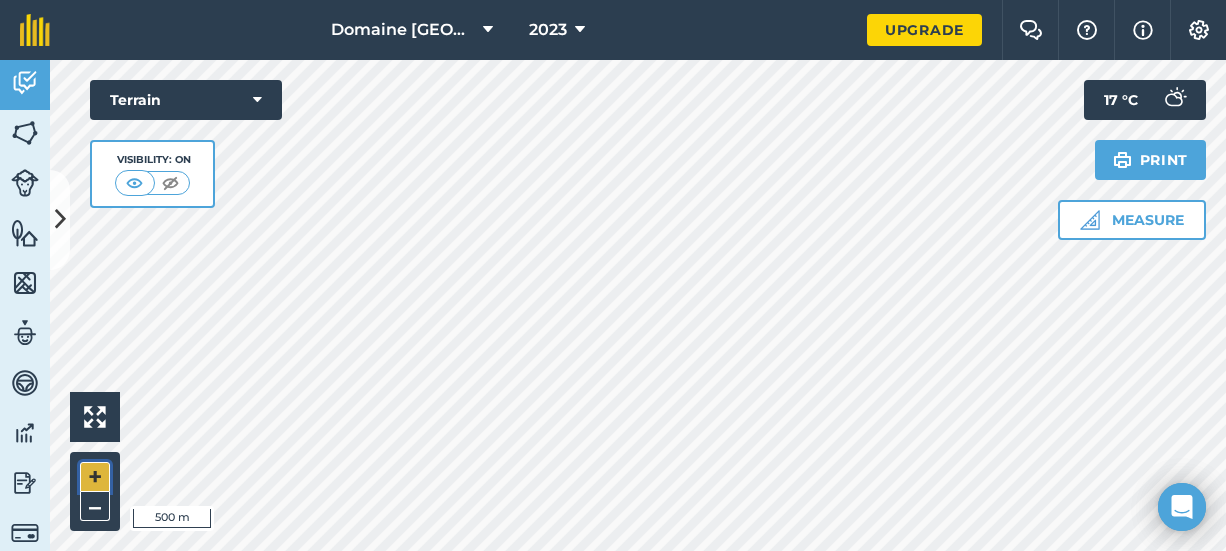 click on "+" at bounding box center (95, 477) 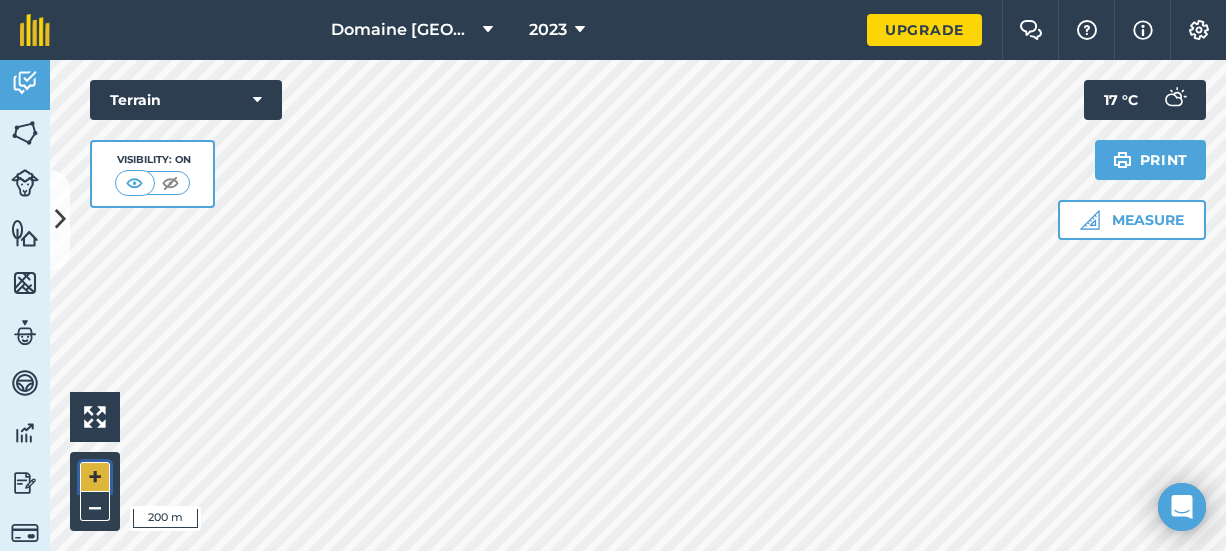 click on "+" at bounding box center (95, 477) 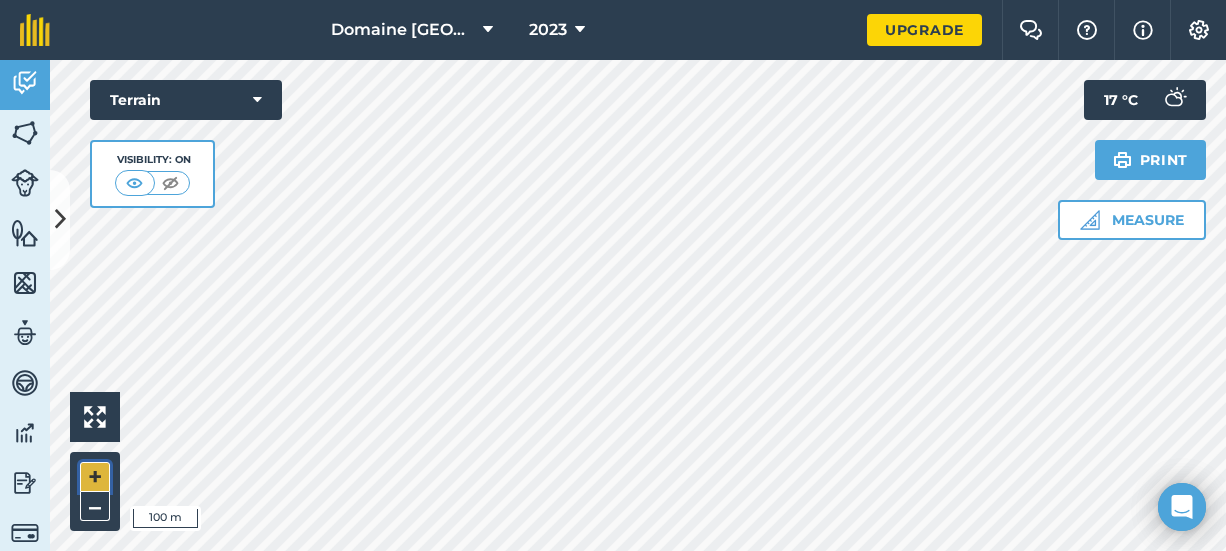 click on "+" at bounding box center [95, 477] 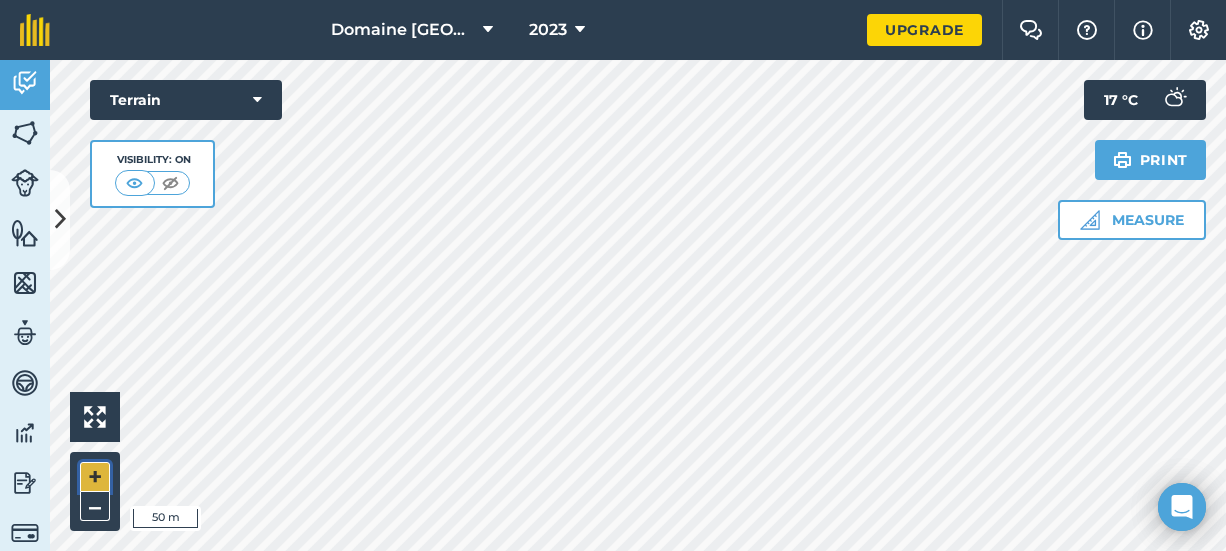 click on "+" at bounding box center (95, 477) 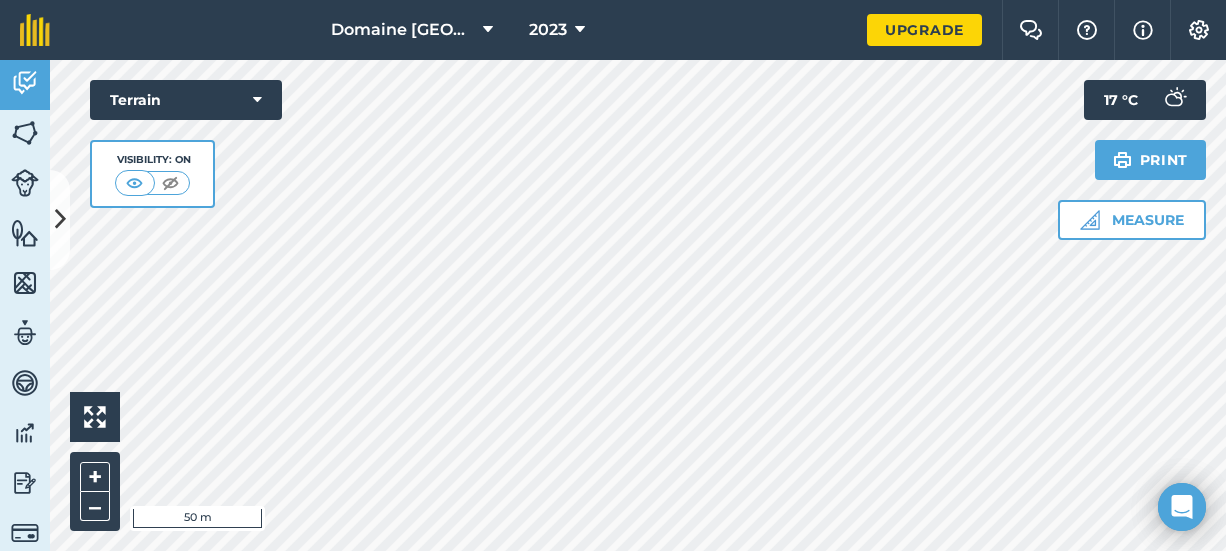 click on "Domaine [PERSON_NAME]  2023 Upgrade Farm Chat Help Info Settings Map printing is not available on our free plan Please upgrade to our Essentials, Plus or Pro plan to access this feature. Activity Fields Livestock Features Maps Team Vehicles Data Reporting Billing Tutorials Tutorials Activity   Note   Field Job Filters You have activity on this farm that is over 30 days old. Upgrade to access history of notes, tasks and jobs. Click to start drawing i 50 m + – Terrain Visibility: On Measure Print 17   ° C" at bounding box center (613, 275) 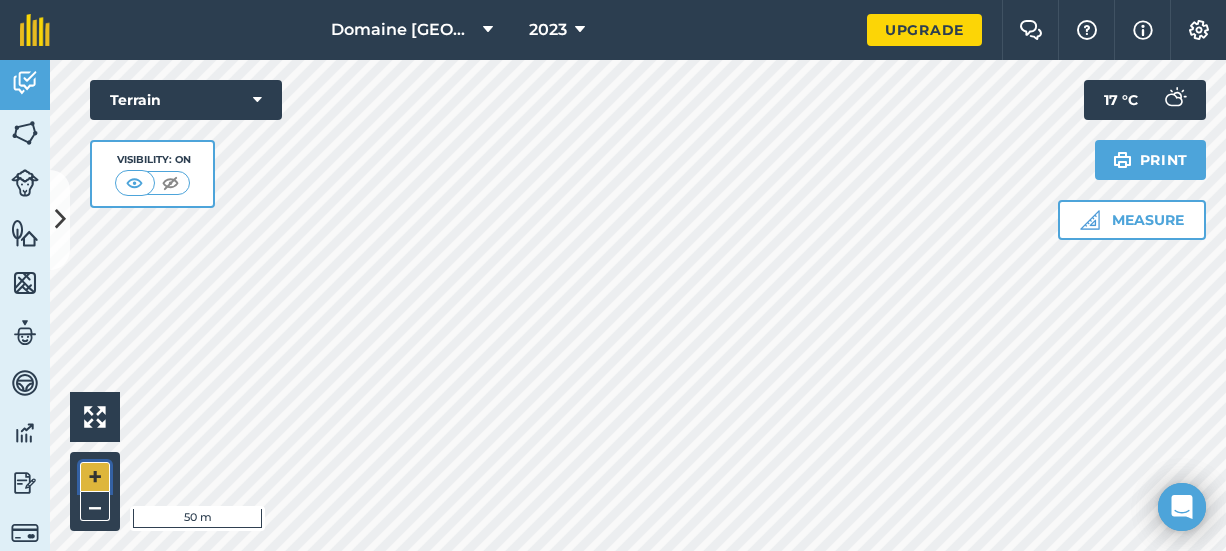 click on "+" at bounding box center [95, 477] 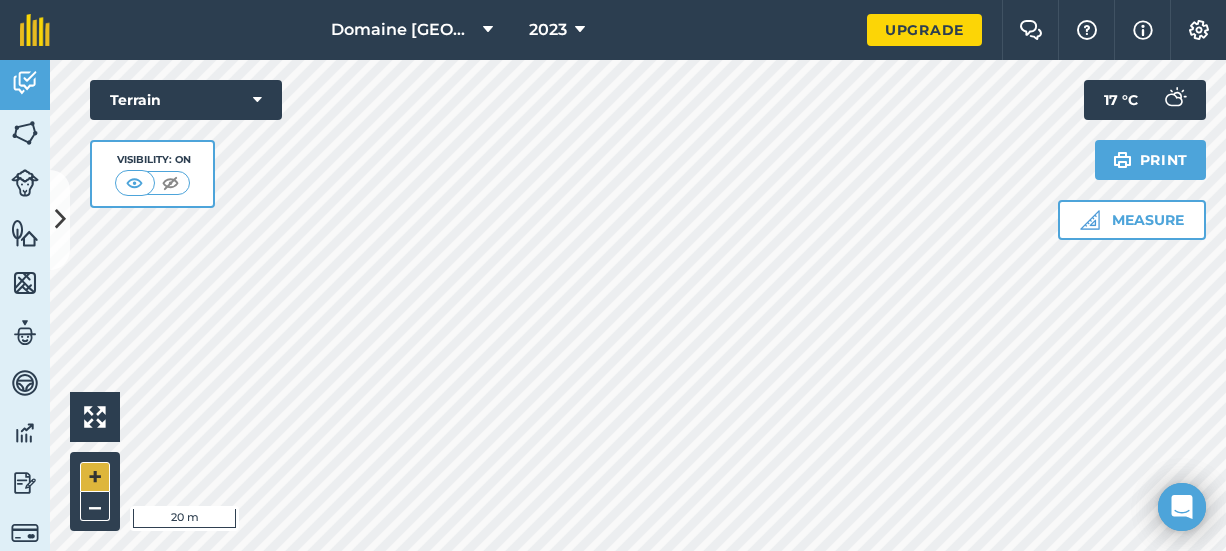 click at bounding box center [638, 305] 